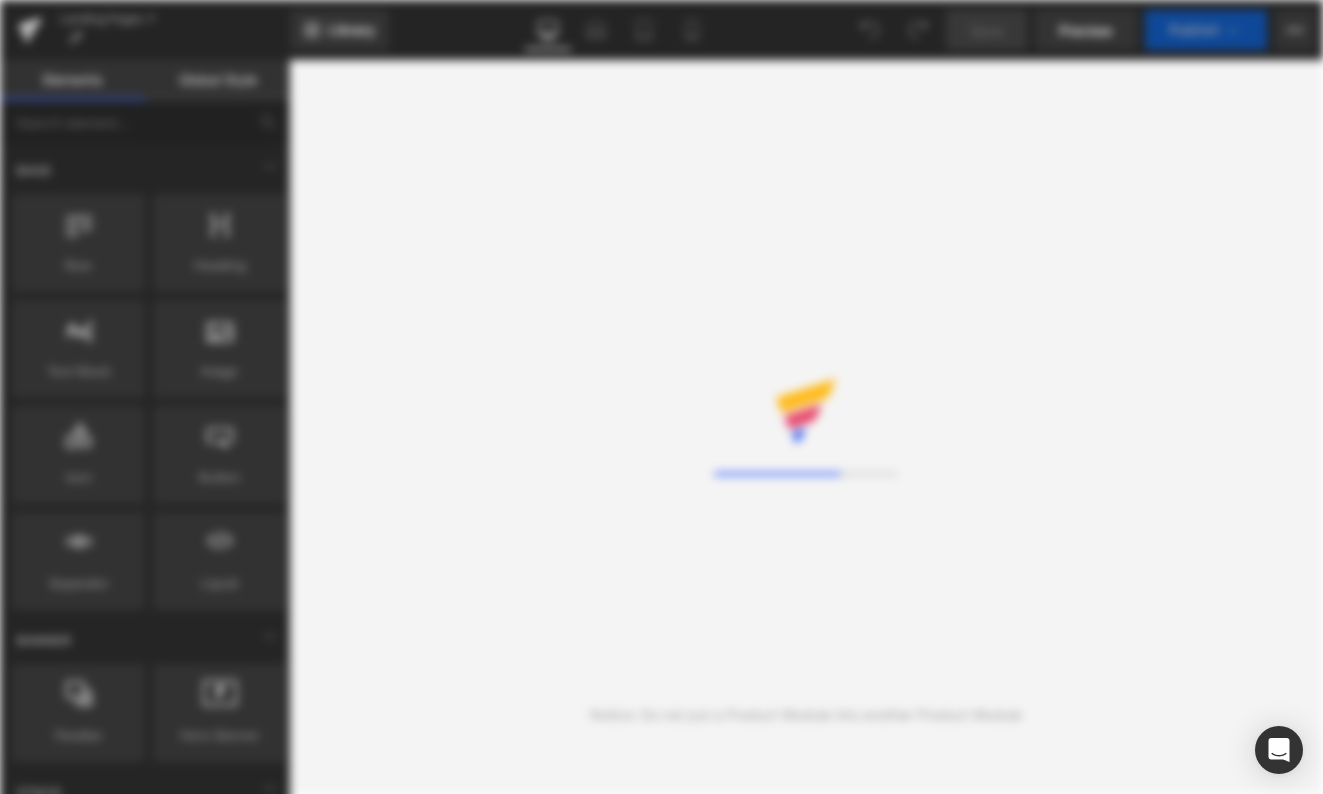 scroll, scrollTop: 0, scrollLeft: 0, axis: both 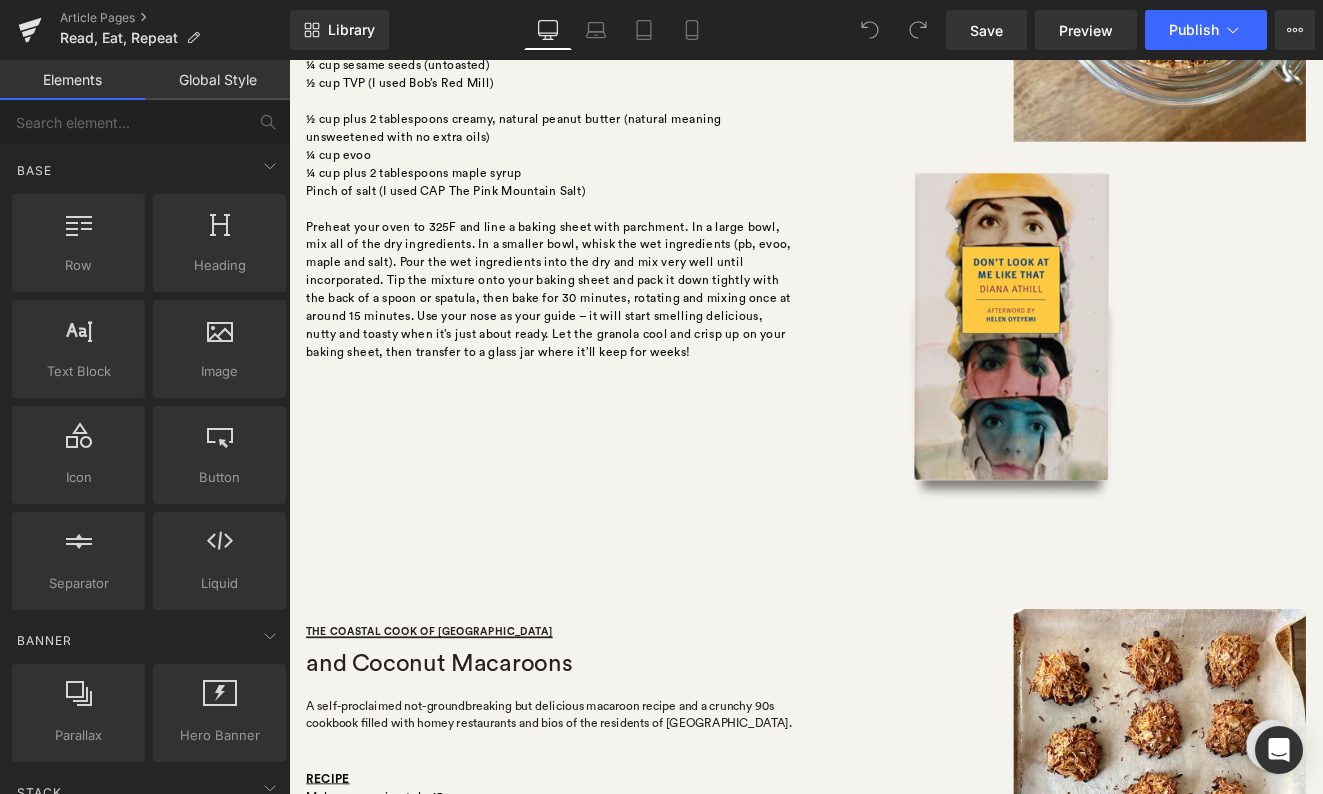 click on "Rendering Content" at bounding box center [661, 715] 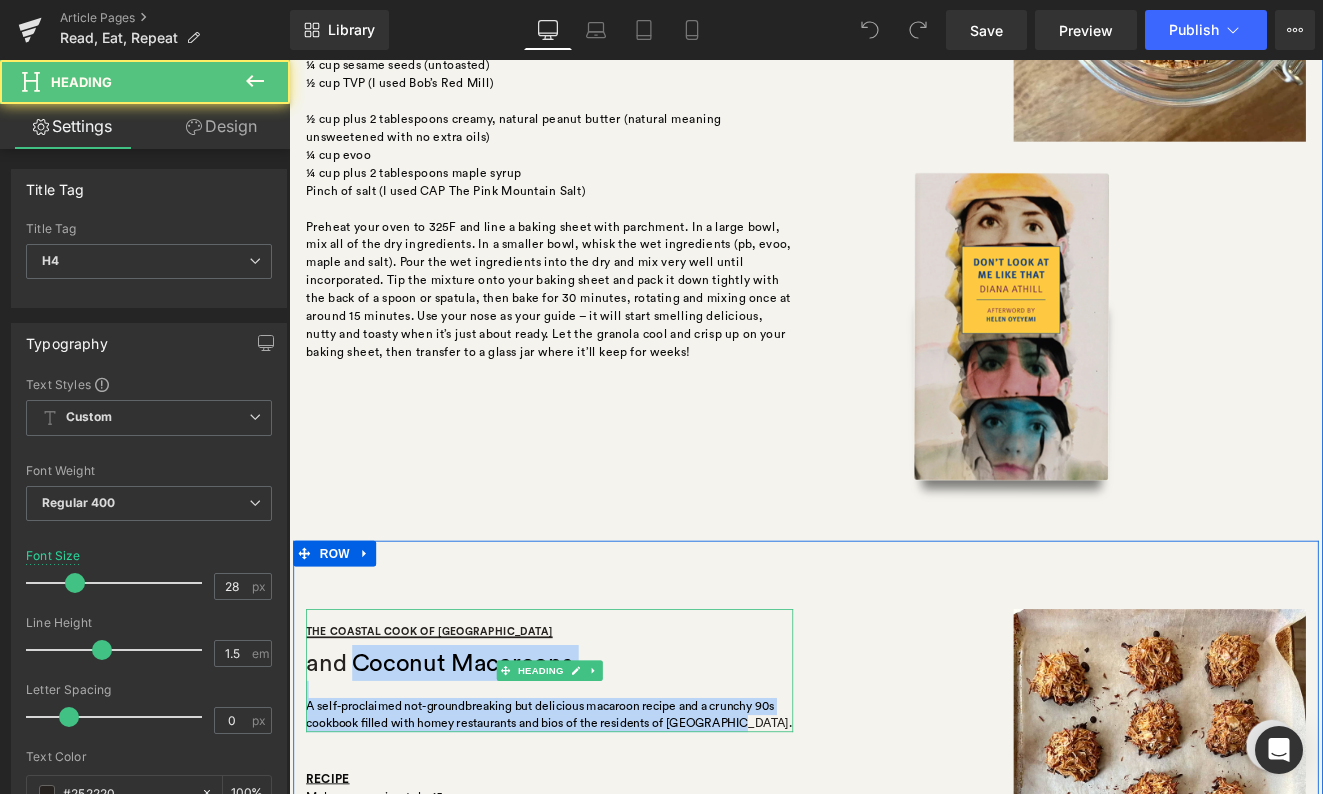 drag, startPoint x: 836, startPoint y: 836, endPoint x: 367, endPoint y: 782, distance: 472.0985 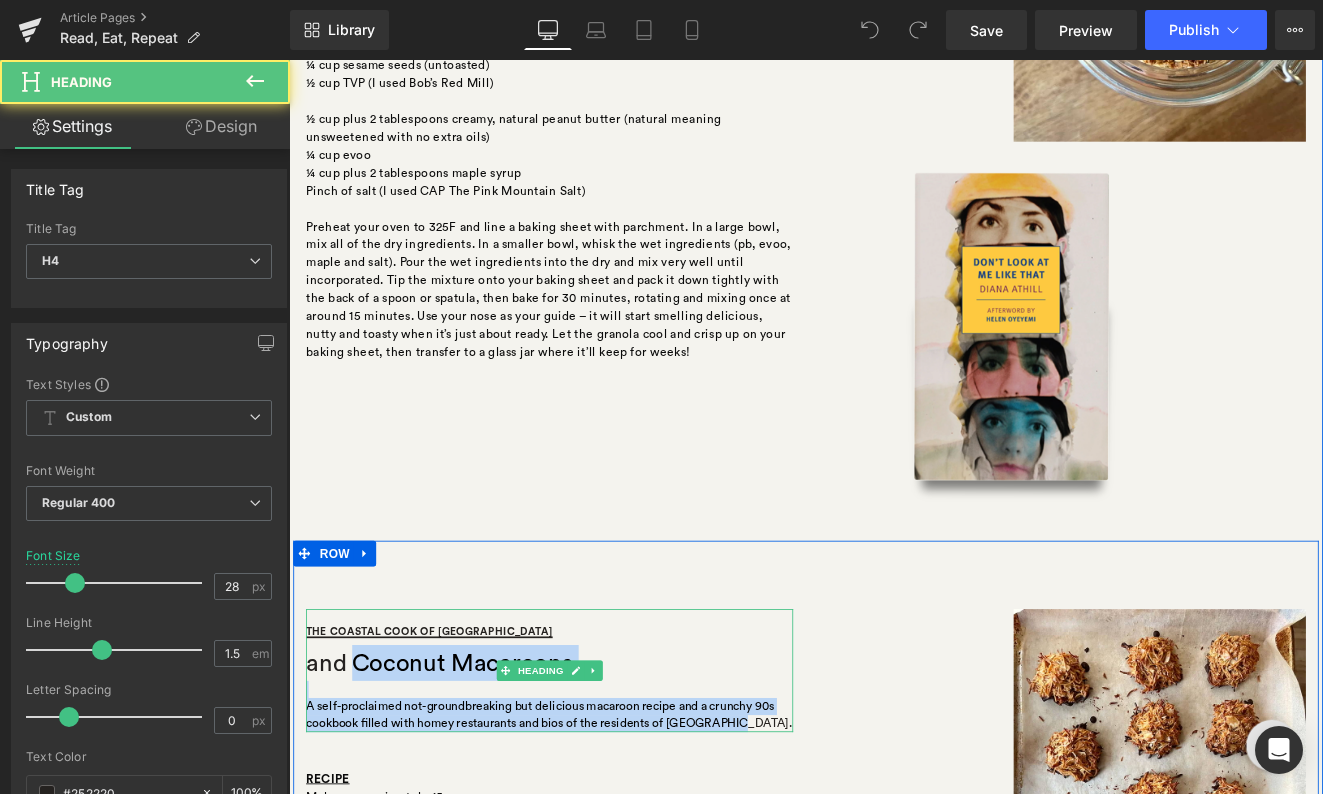 click on "The Coastal Cook of [GEOGRAPHIC_DATA] and Coconut Macaroons A self-proclaimed not-groundbreaking but delicious macaroon recipe and a crunchy 90s cookbook filled with homey restaurants and bios of the residents of [GEOGRAPHIC_DATA]." at bounding box center [594, 774] 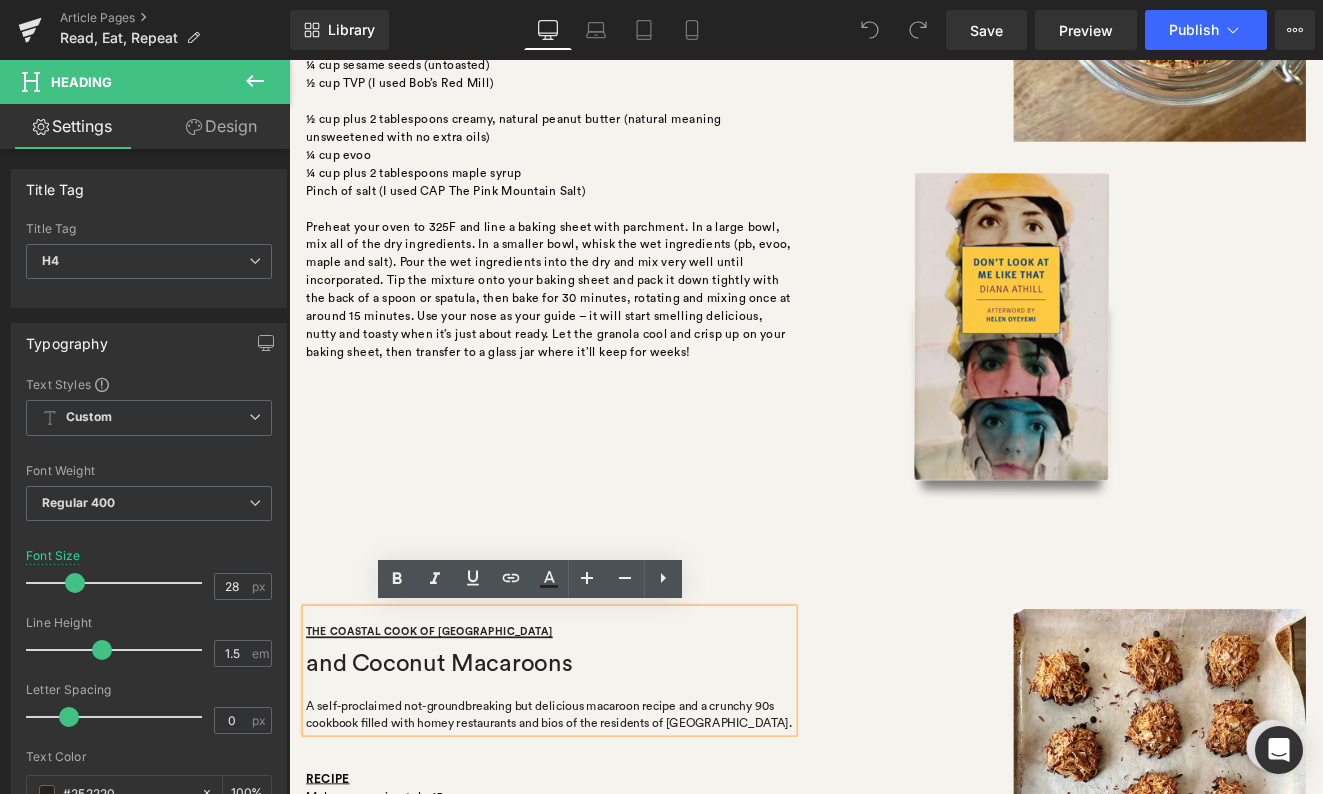 click on "A self-proclaimed not-groundbreaking but delicious macaroon recipe and a crunchy 90s cookbook filled with homey restaurants and bios of the residents of [GEOGRAPHIC_DATA]." at bounding box center (594, 826) 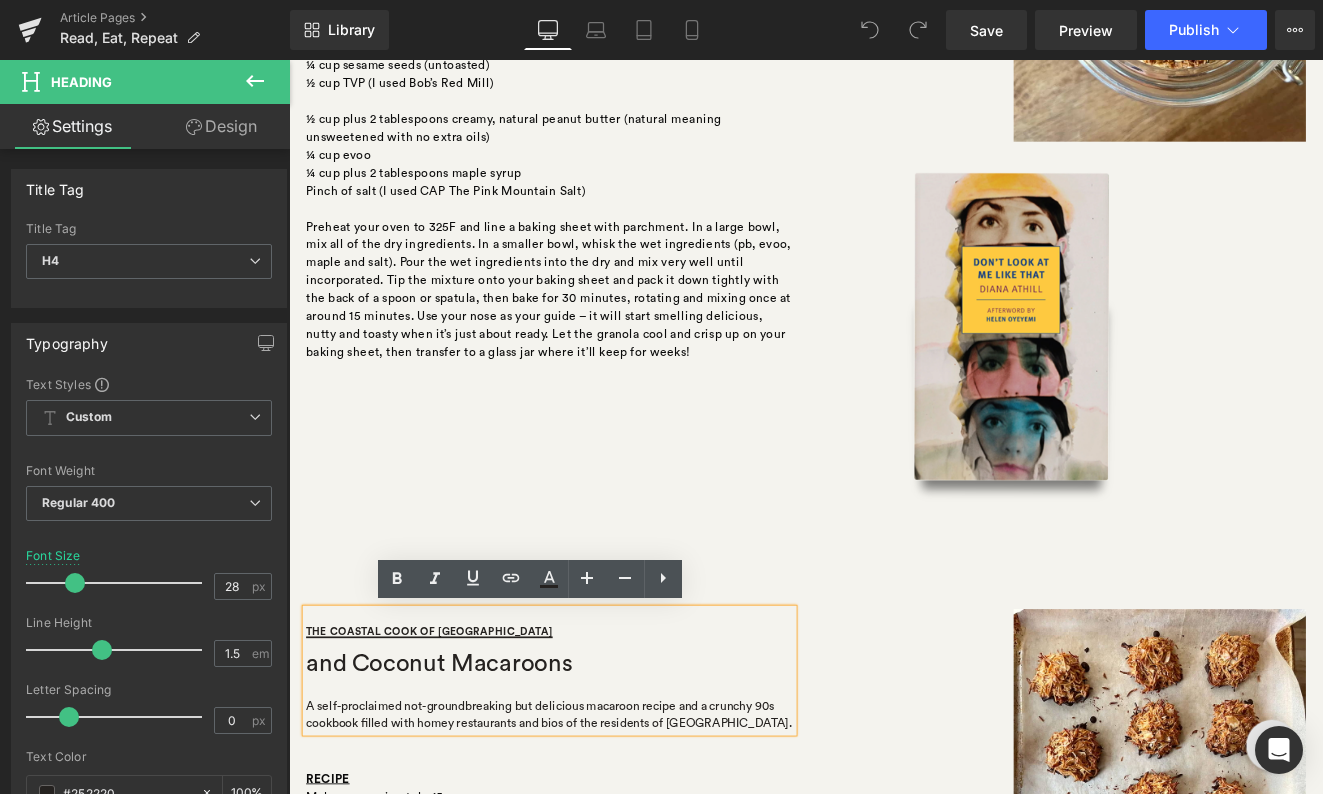 drag, startPoint x: 836, startPoint y: 843, endPoint x: 306, endPoint y: 819, distance: 530.5431 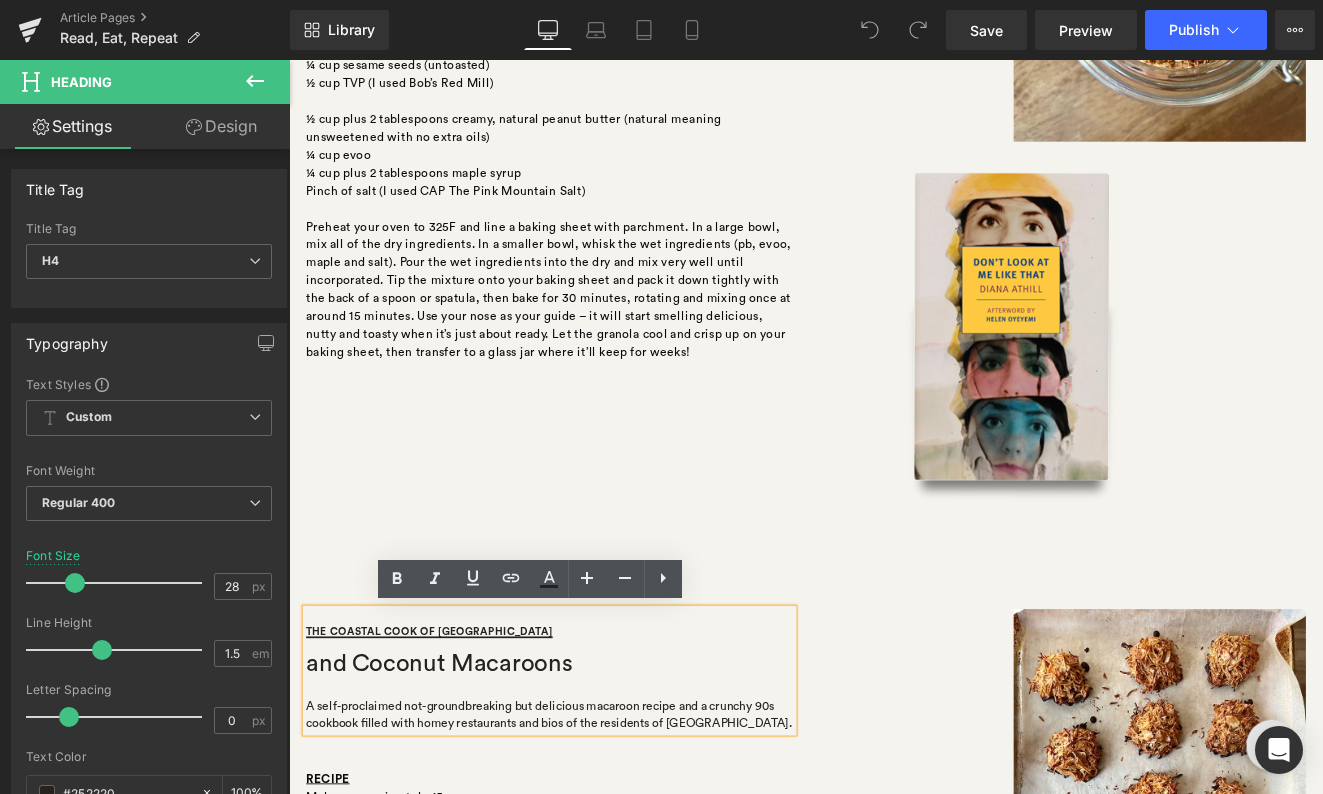 click on "The Coastal Cook of [GEOGRAPHIC_DATA] and Coconut Macaroons A self-proclaimed not-groundbreaking but delicious macaroon recipe and a crunchy 90s cookbook filled with homey restaurants and bios of the residents of [GEOGRAPHIC_DATA]." at bounding box center (594, 774) 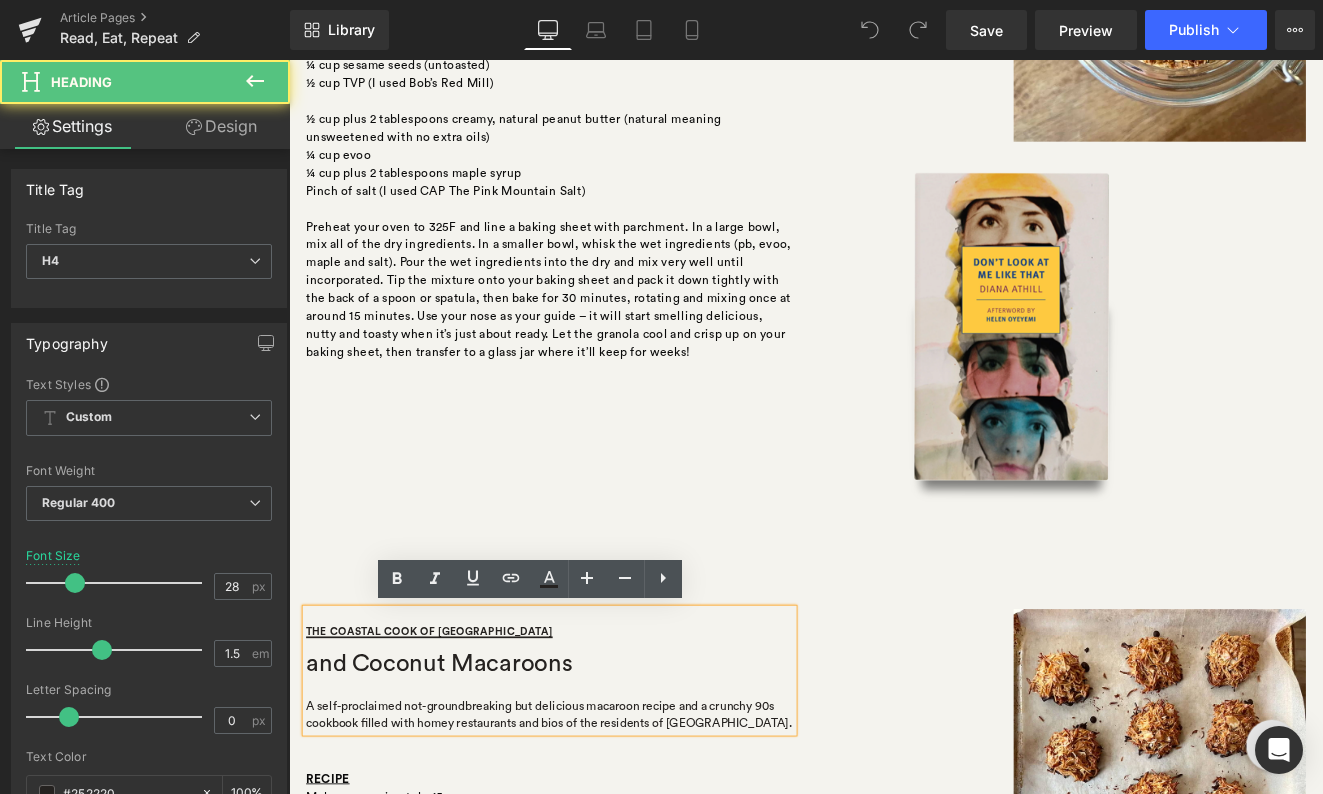 click on "A self-proclaimed not-groundbreaking but delicious macaroon recipe and a crunchy 90s cookbook filled with homey restaurants and bios of the residents of [GEOGRAPHIC_DATA]." at bounding box center (594, 826) 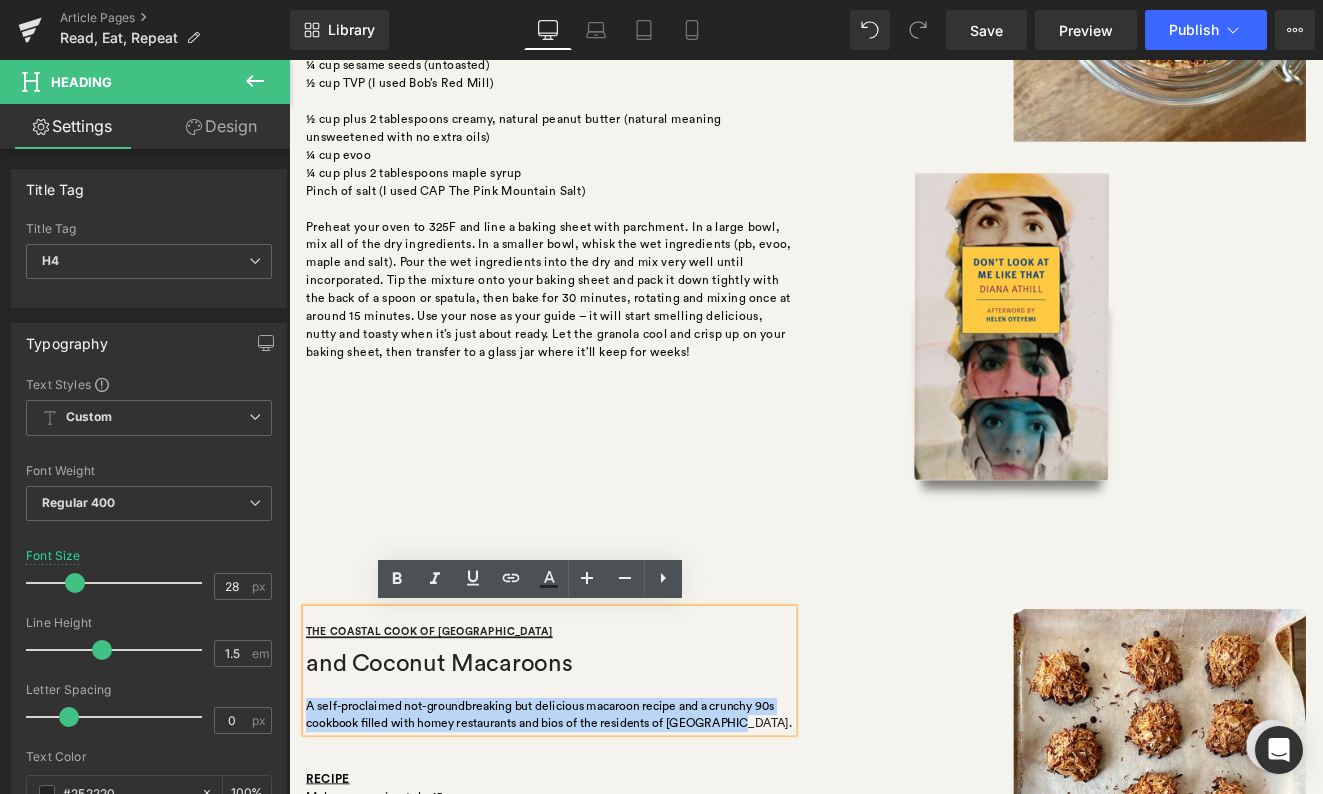 drag, startPoint x: 311, startPoint y: 815, endPoint x: 831, endPoint y: 839, distance: 520.5535 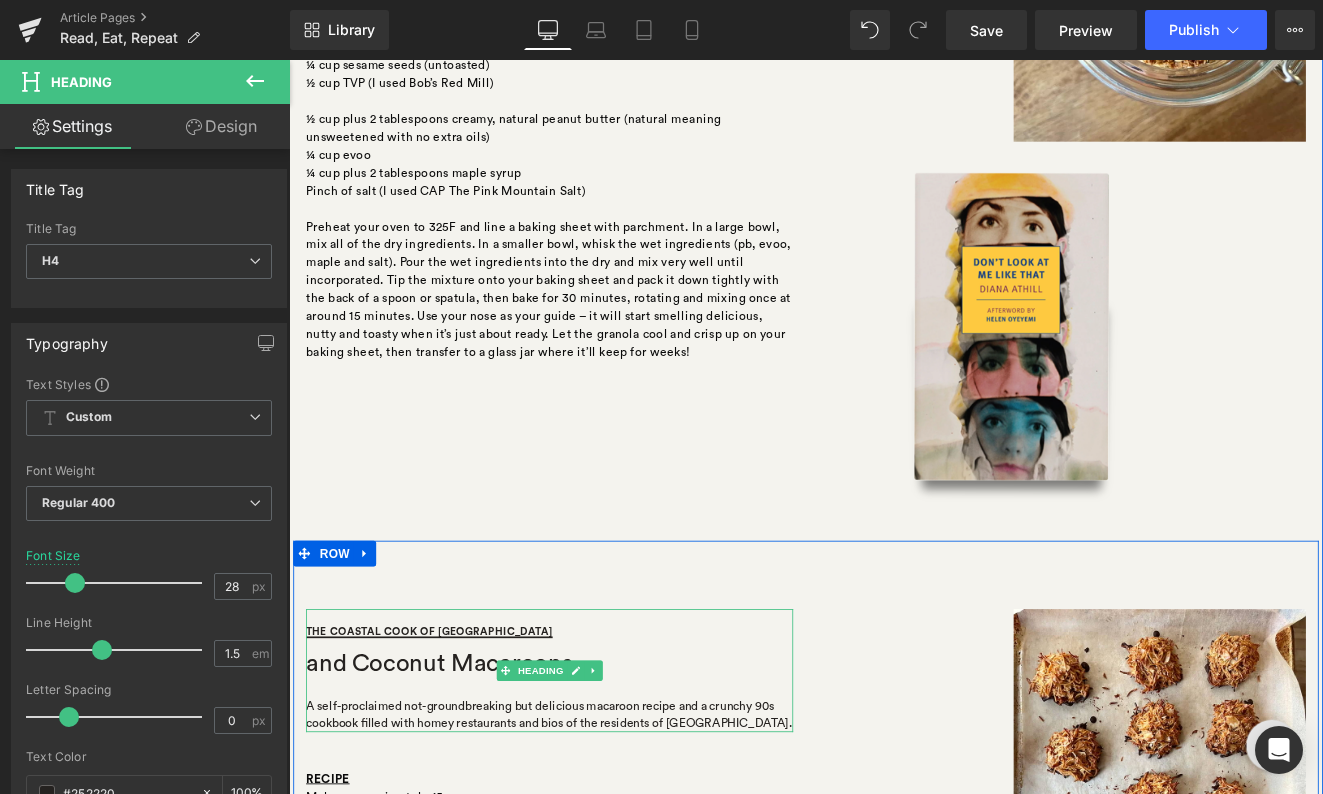 click on "A self-proclaimed not-groundbreaking but delicious macaroon recipe and a crunchy 90s cookbook filled with homey restaurants and bios of the residents of [GEOGRAPHIC_DATA]." at bounding box center [594, 826] 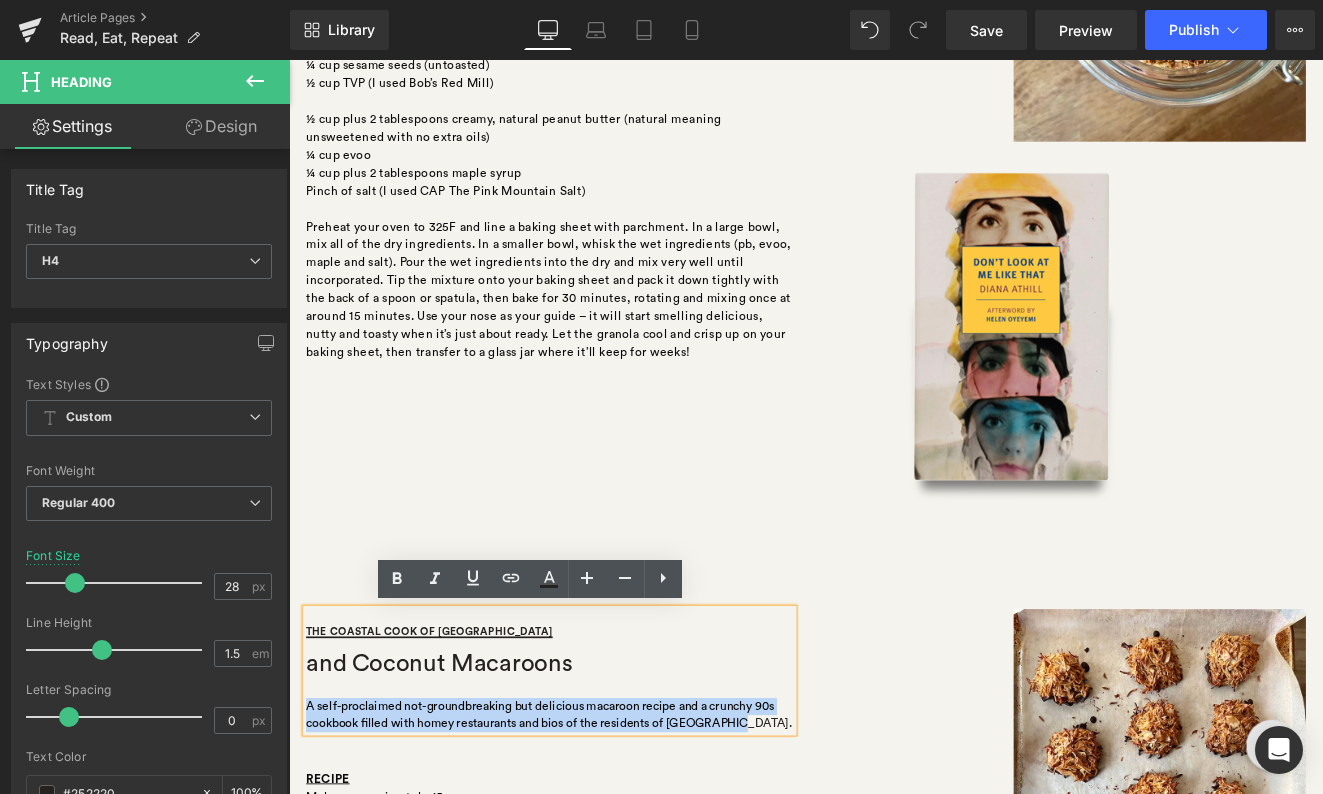 drag, startPoint x: 816, startPoint y: 833, endPoint x: 286, endPoint y: 808, distance: 530.5893 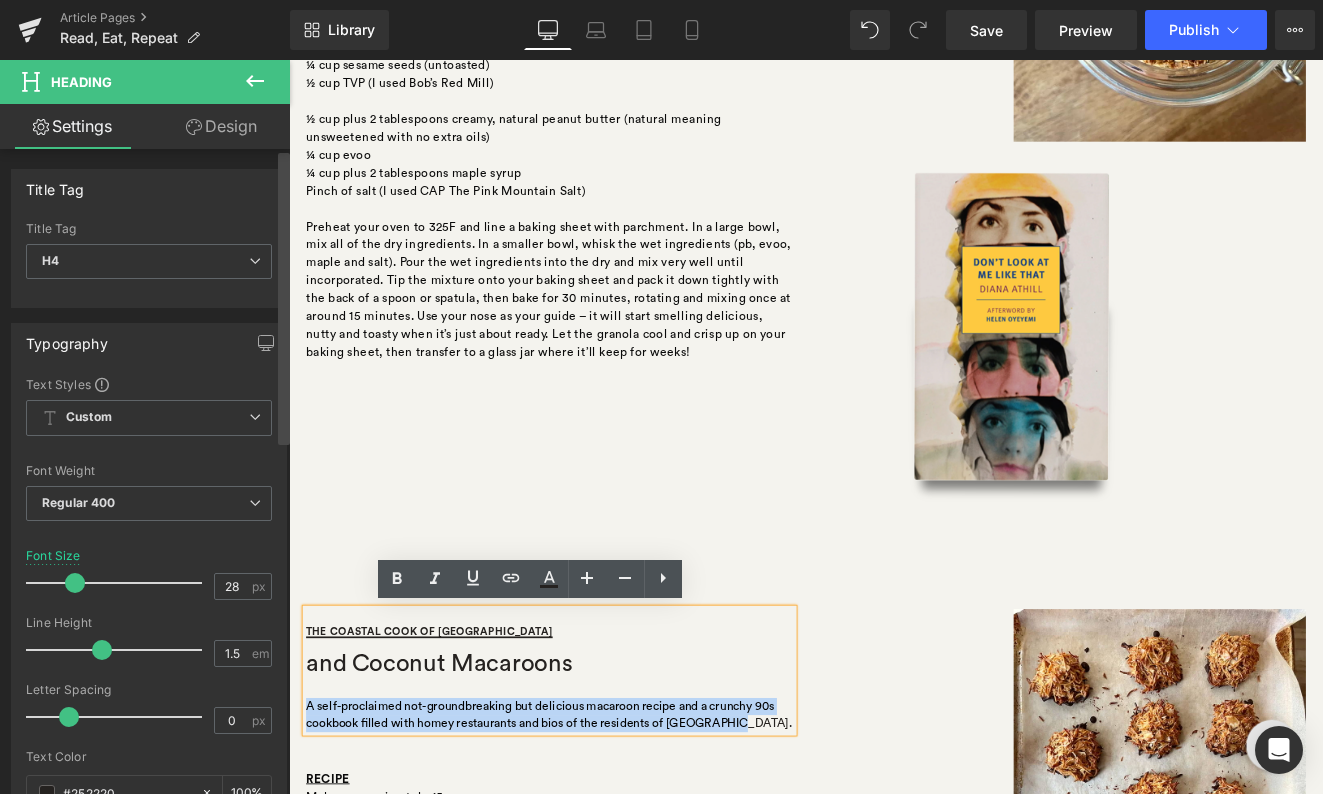 type 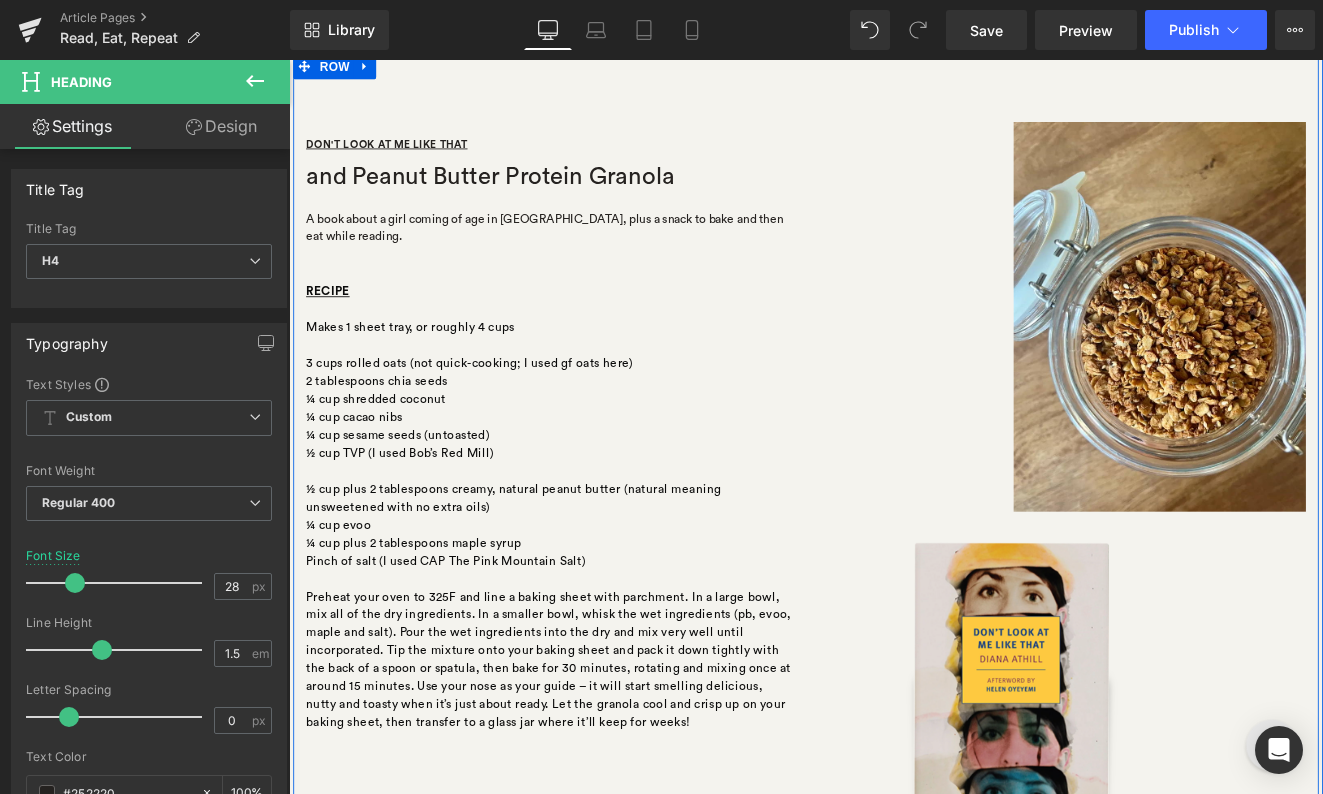 scroll, scrollTop: 1296, scrollLeft: 0, axis: vertical 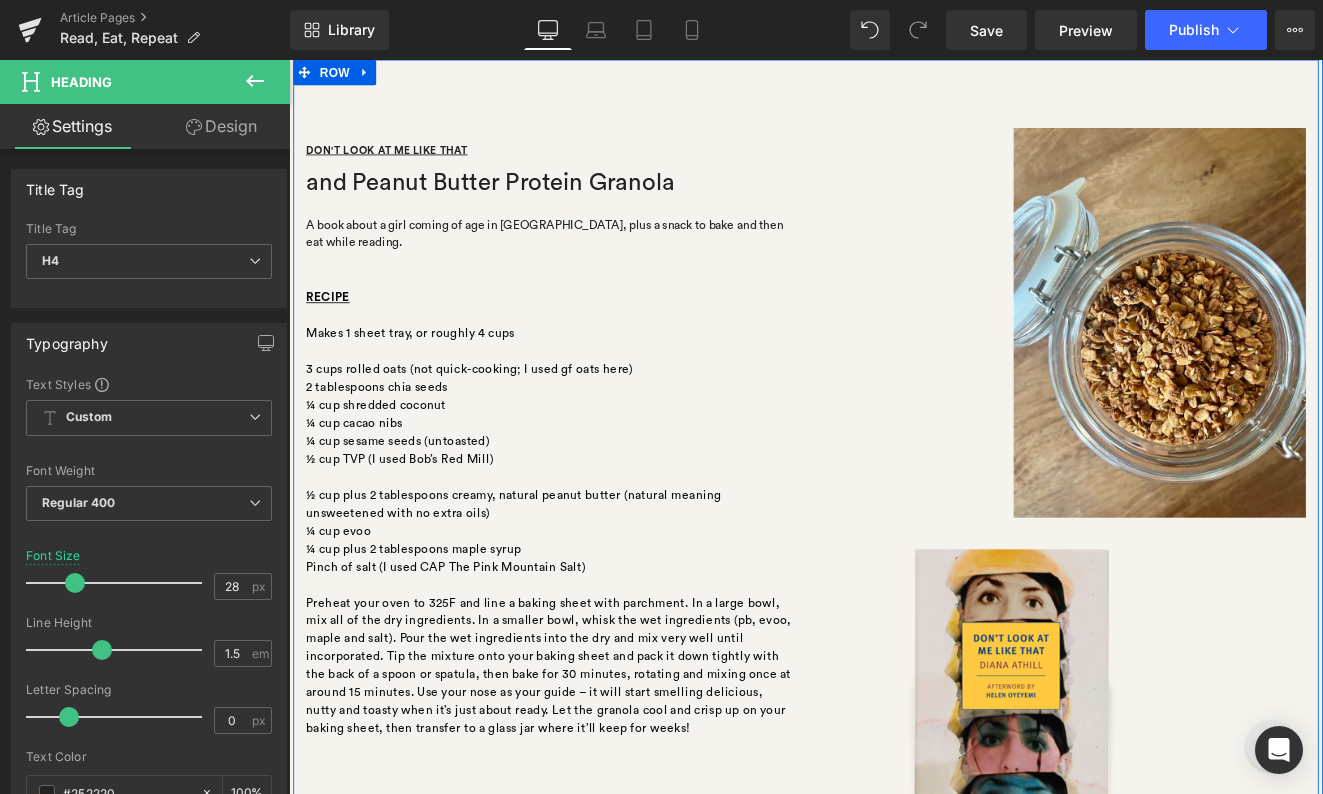 click on "A book about a girl coming of age in [GEOGRAPHIC_DATA], plus a snack to bake and then eat while reading." at bounding box center [594, 263] 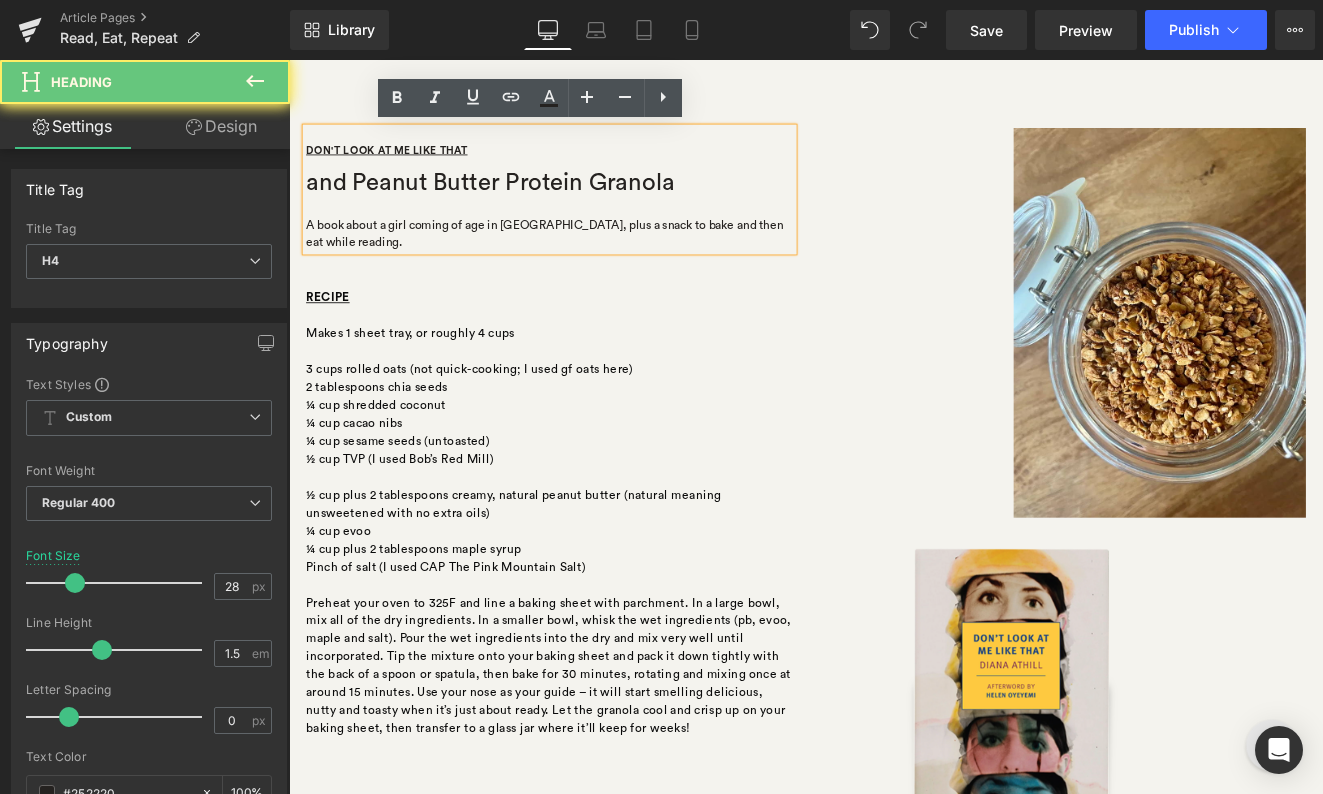 click on "A book about a girl coming of age in [GEOGRAPHIC_DATA], plus a snack to bake and then eat while reading." at bounding box center (594, 263) 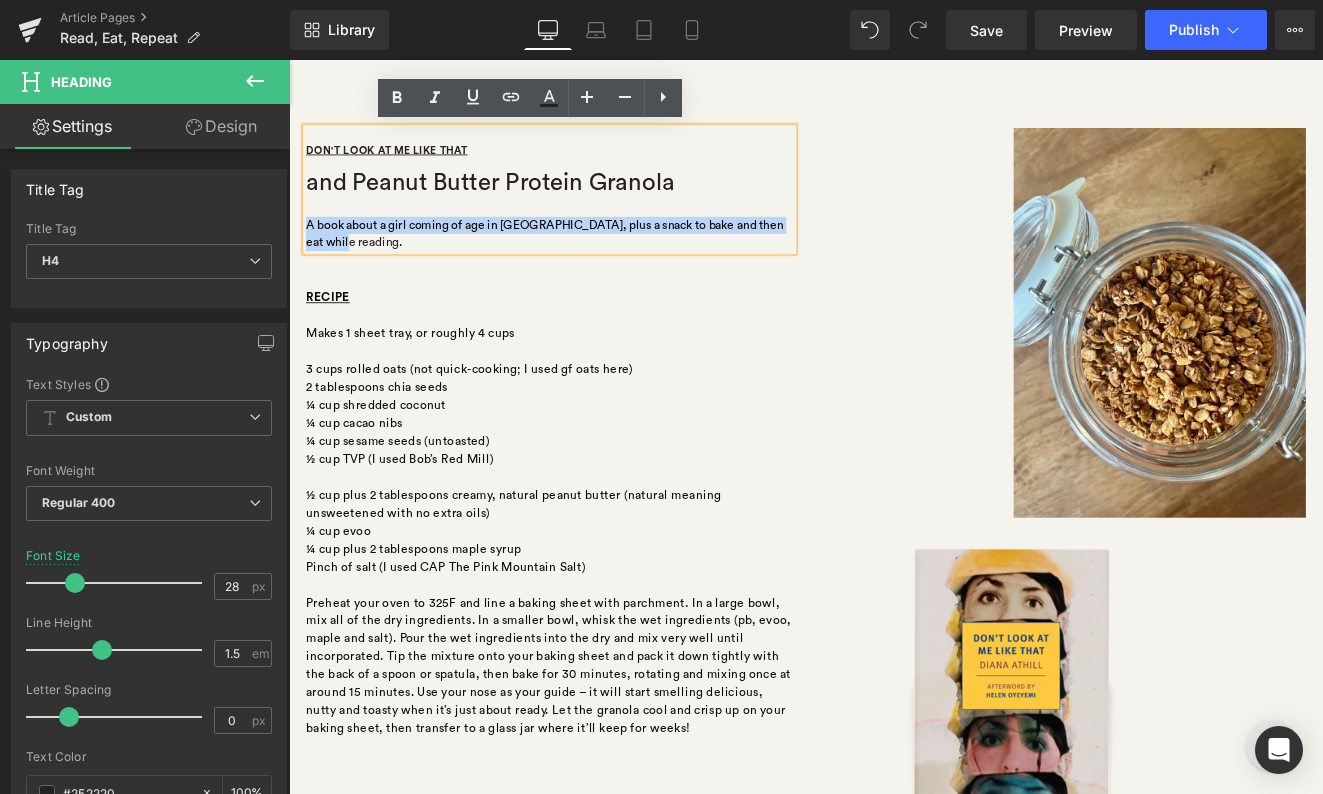 drag, startPoint x: 395, startPoint y: 266, endPoint x: 291, endPoint y: 252, distance: 104.93808 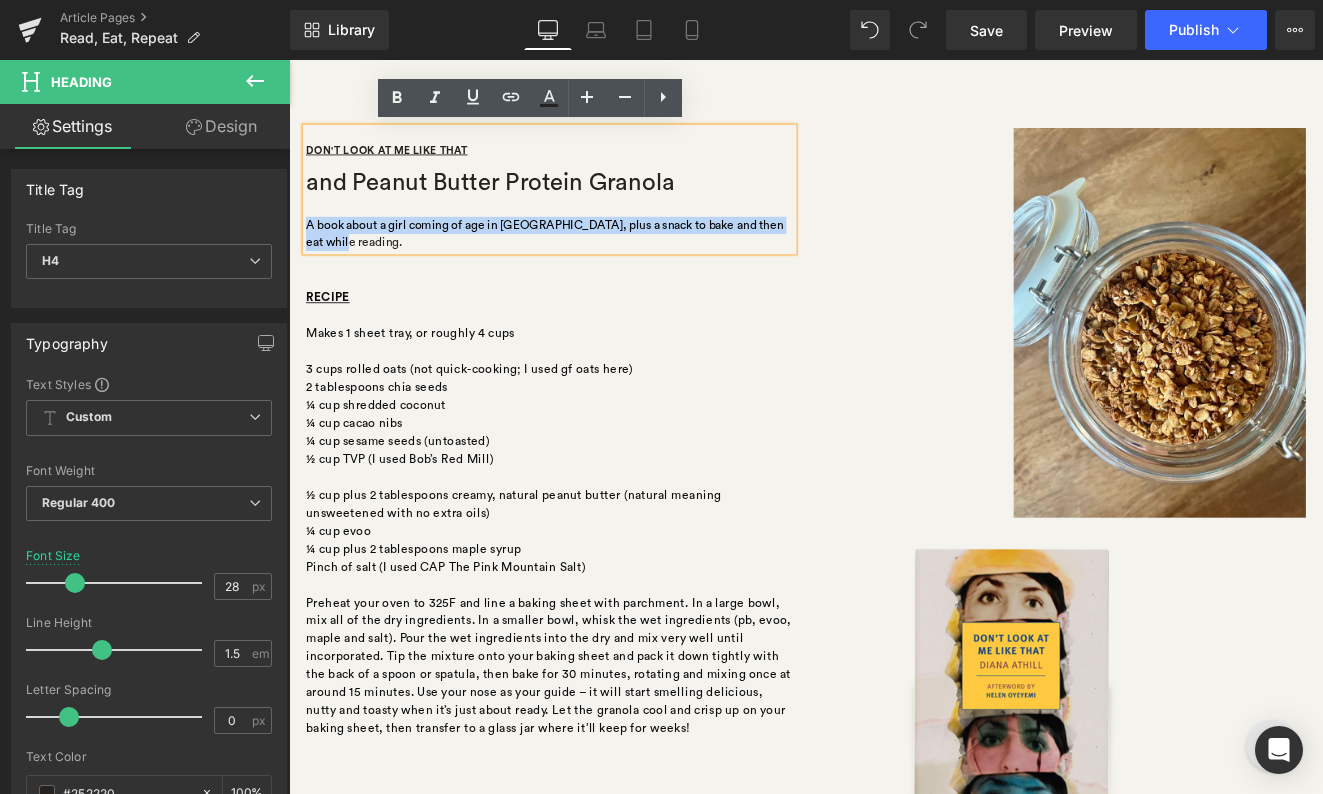 click on "Read, Eat, Repeat Text Block         Sharing one of our favorite combos: books and snacks via our friend [PERSON_NAME]. [PERSON_NAME] writes one of our favorite substacks (Read, Eat, Repeat), and is giving a preview of some of her favorite book and snack pairings of late (that all taste great with coffee, naturally). Text Block         Image         with [PERSON_NAME] Text Block         Image         Row         Sharing one of our favorite combos: books and snacks via our friend [PERSON_NAME]. [PERSON_NAME] writes one of our favorite substacks (Read, Eat, Repeat), and is giving a preview of some of her favorite book and snack pairings of late (that all taste great with coffee, naturally). Text Block         Read, Eat, Repeat Text Block         with [PERSON_NAME] Text Block         Text Block         Text Block         Image         Image         Text Block         Image         Row         Row         Don't Look at Me Like That  and Peanut Butter Protein Granola Heading         Image         Image         Row         RECIPE" at bounding box center [894, 980] 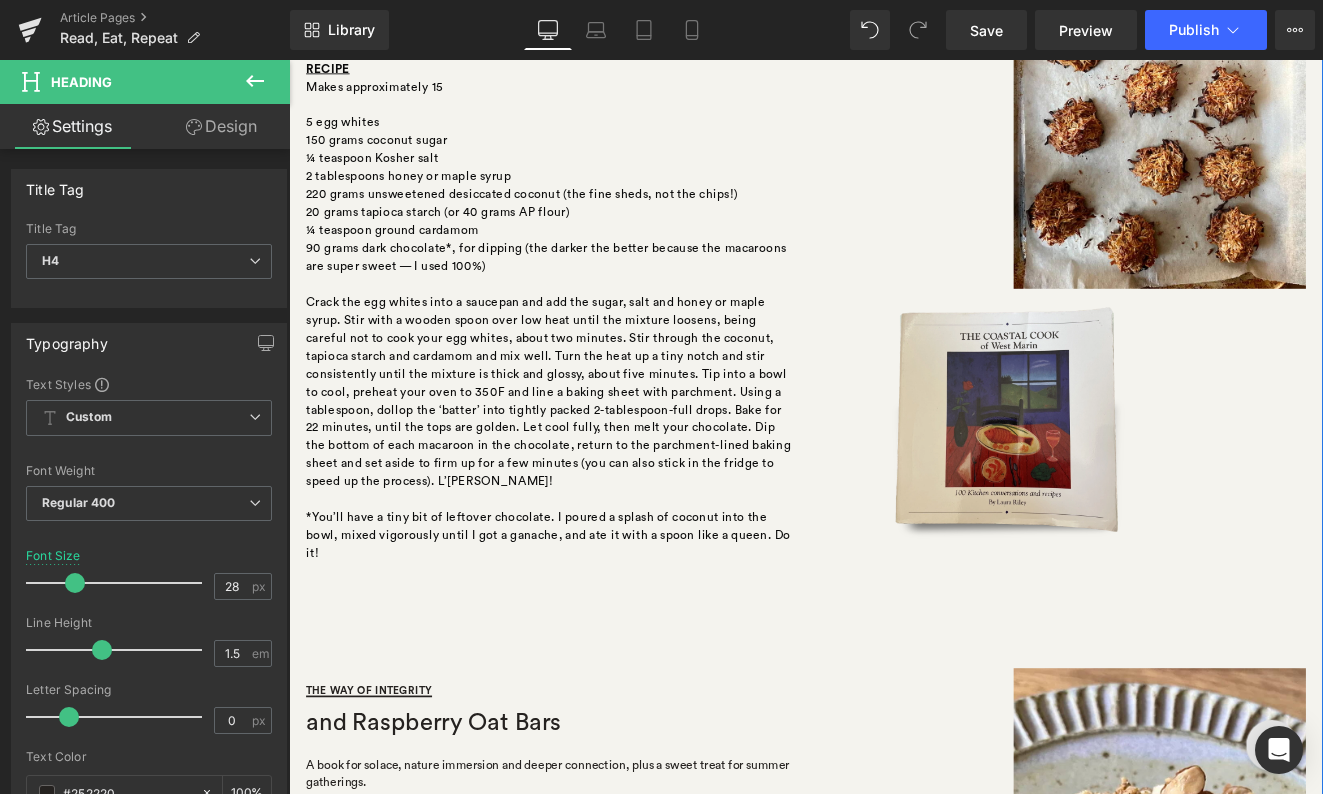 scroll, scrollTop: 2894, scrollLeft: 0, axis: vertical 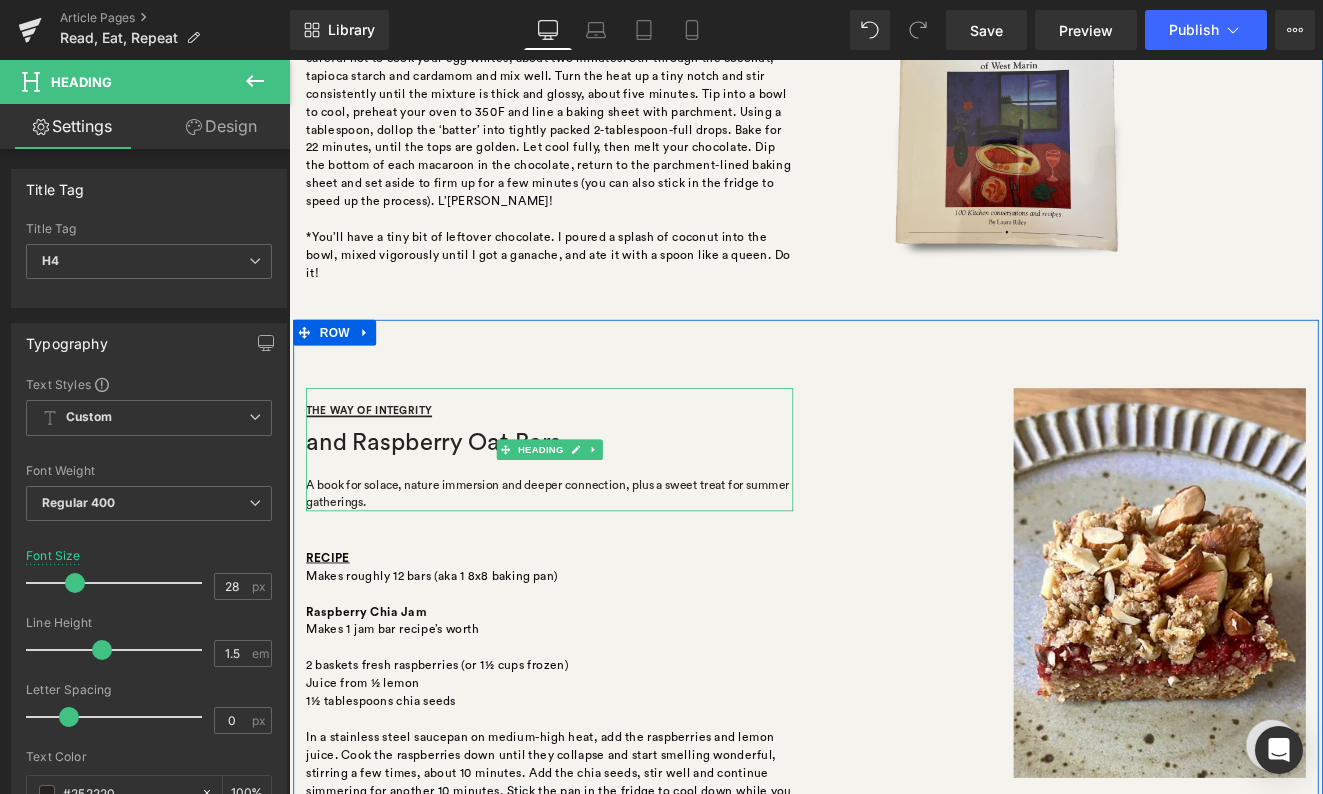 click on "A book for solace, nature immersion and deeper connection, plus a sweet treat for summer gatherings." at bounding box center (594, 568) 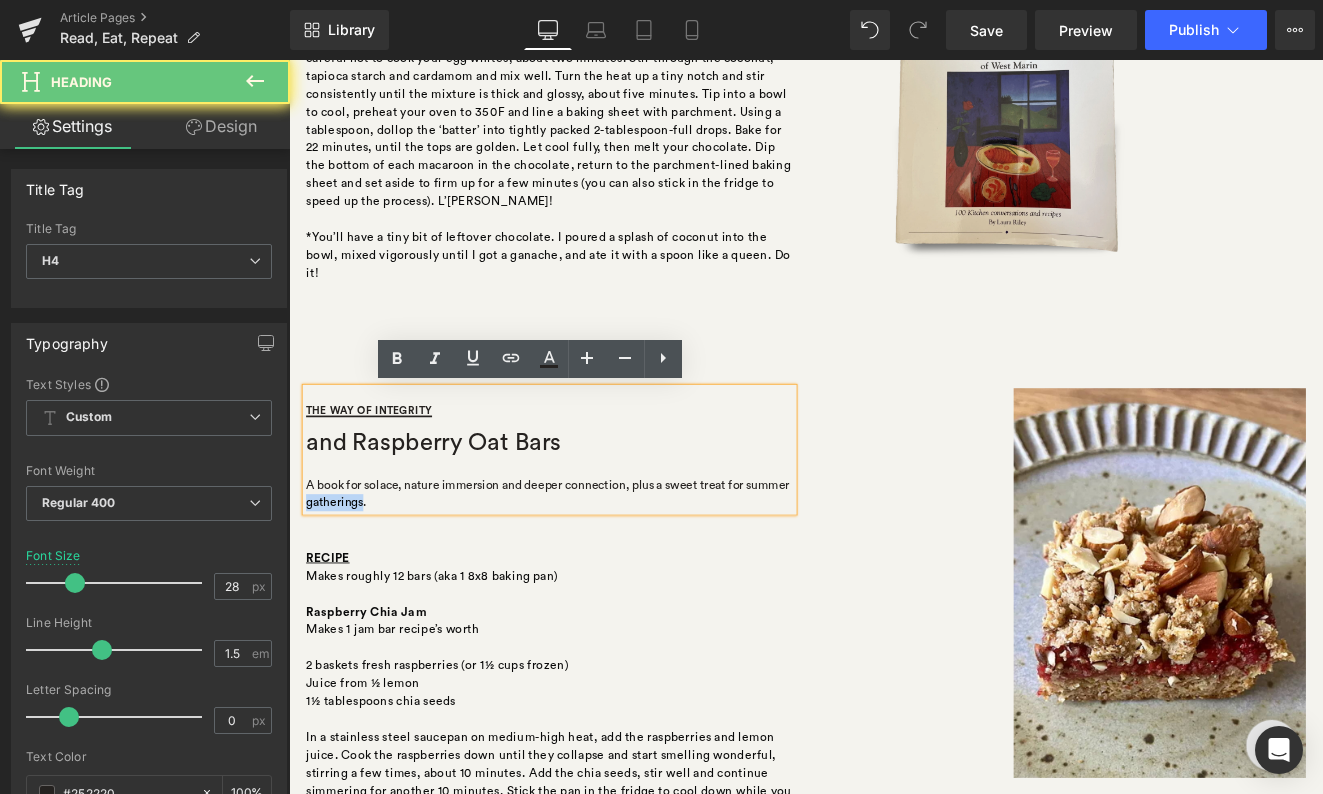 click on "A book for solace, nature immersion and deeper connection, plus a sweet treat for summer gatherings." at bounding box center [594, 568] 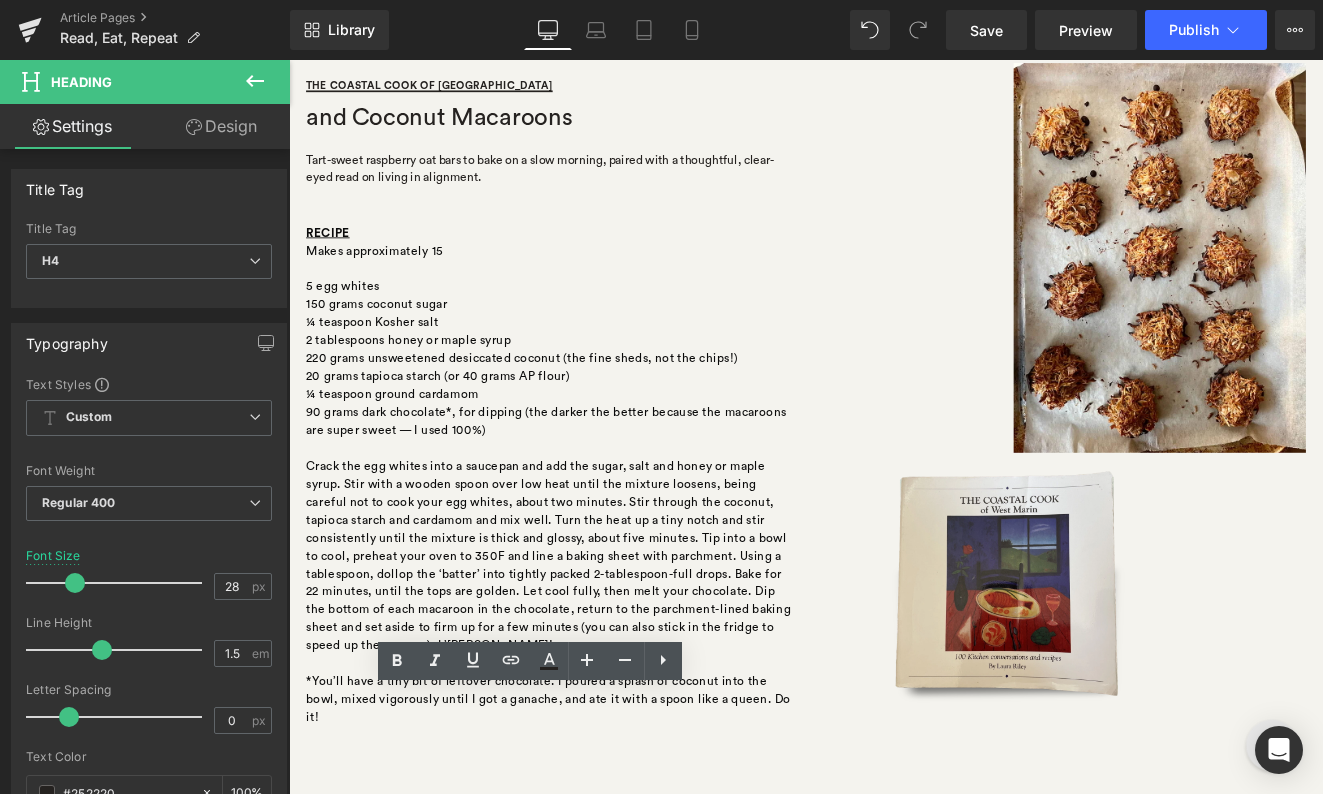 scroll, scrollTop: 2219, scrollLeft: 0, axis: vertical 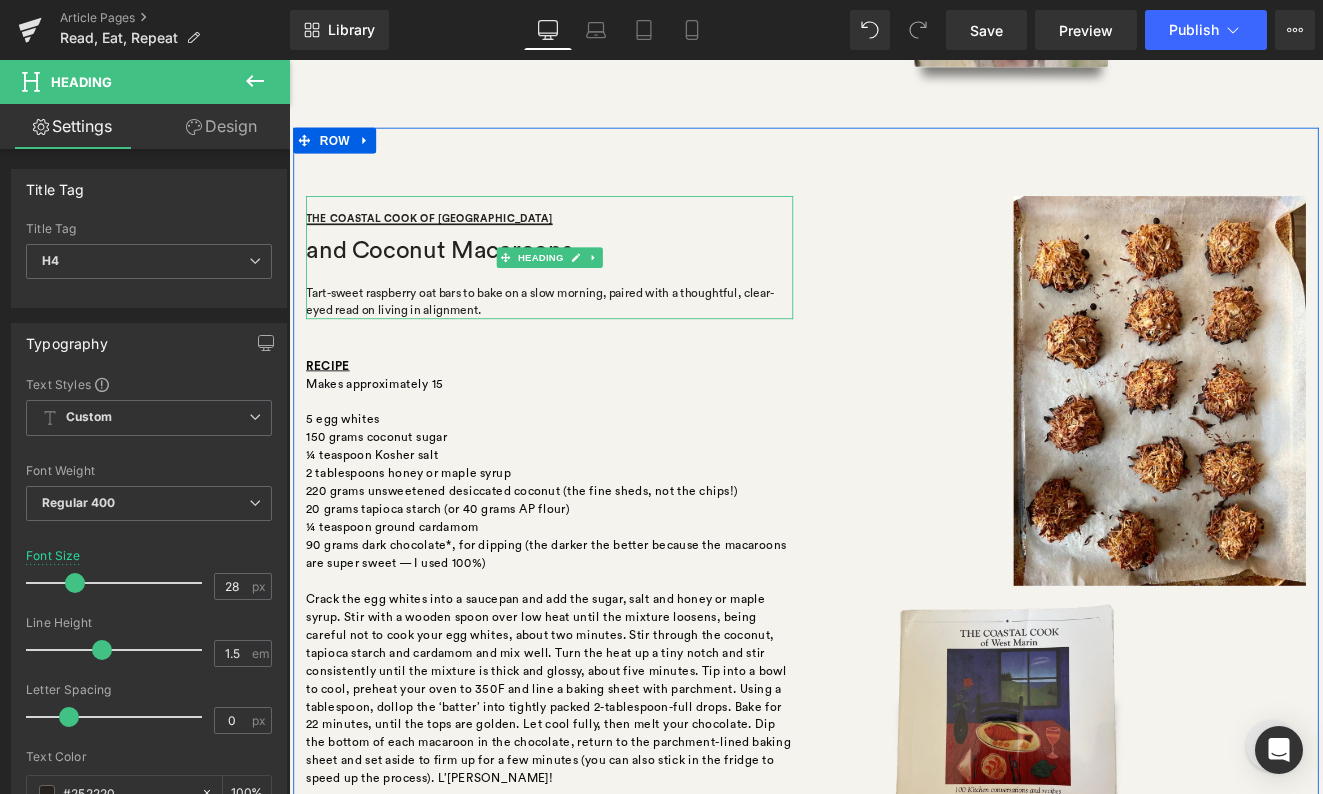click on "Tart-sweet raspberry oat bars to bake on a slow morning, paired with a thoughtful, clear-eyed read on living in alignment." at bounding box center (594, 343) 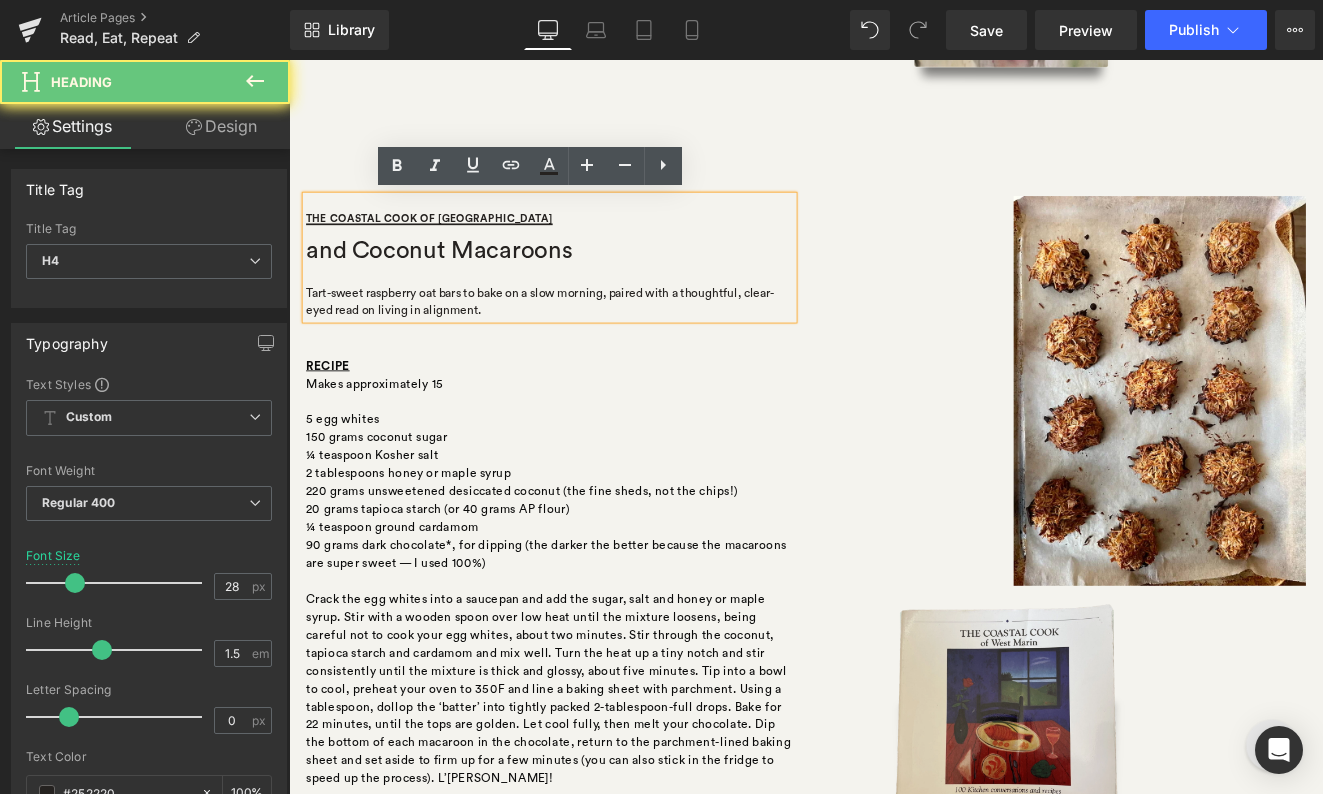 click on "Tart-sweet raspberry oat bars to bake on a slow morning, paired with a thoughtful, clear-eyed read on living in alignment." at bounding box center (594, 343) 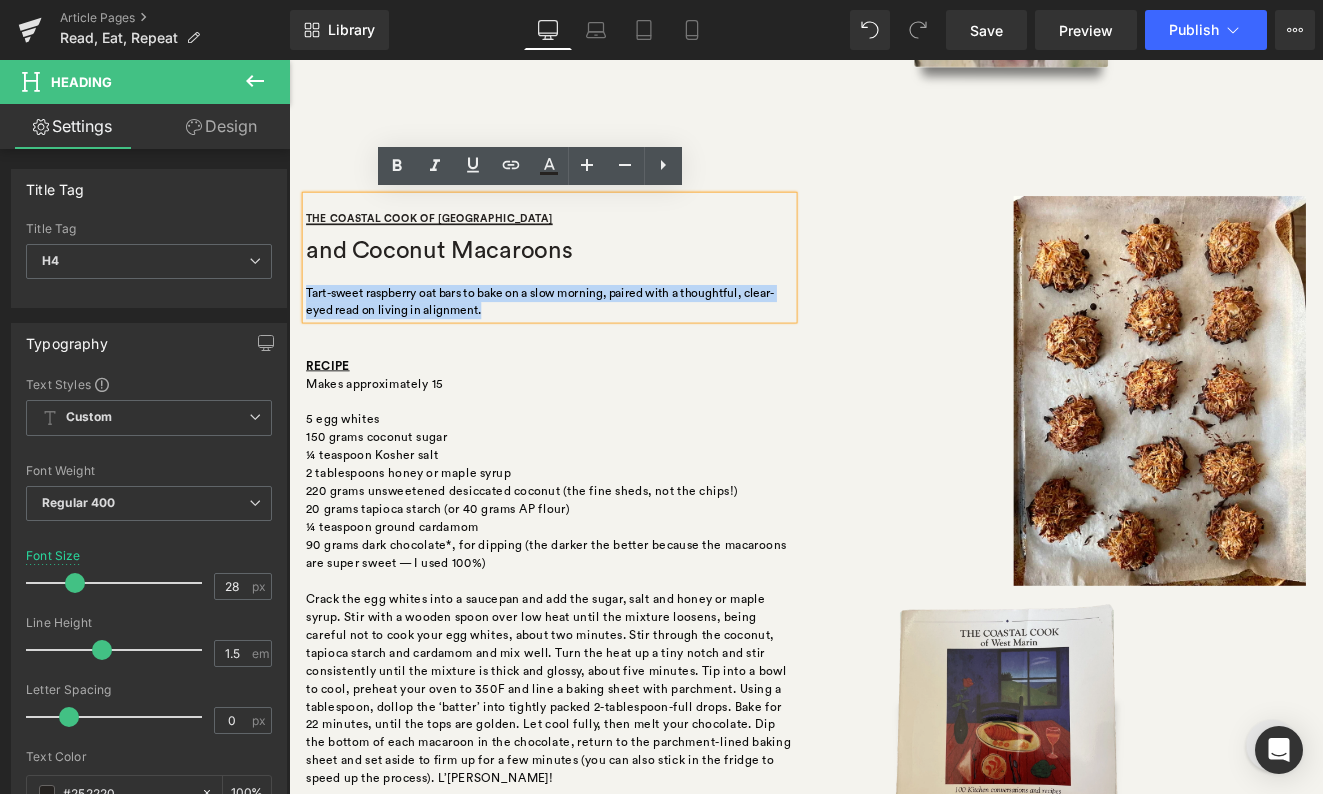 drag, startPoint x: 521, startPoint y: 352, endPoint x: 290, endPoint y: 337, distance: 231.4865 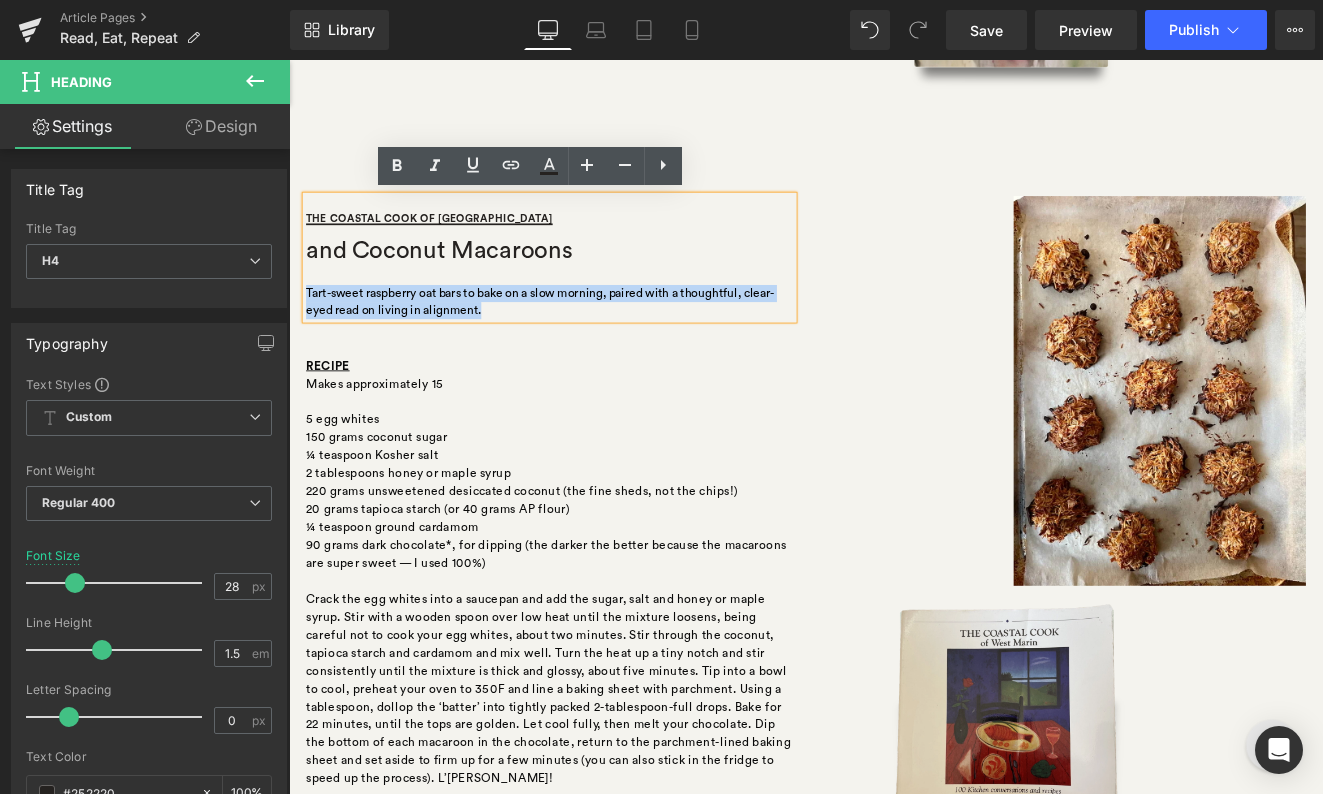 click on "Read, Eat, Repeat Text Block         Sharing one of our favorite combos: books and snacks via our friend [PERSON_NAME]. [PERSON_NAME] writes one of our favorite substacks (Read, Eat, Repeat), and is giving a preview of some of her favorite book and snack pairings of late (that all taste great with coffee, naturally). Text Block         Image         with [PERSON_NAME] Text Block         Image         Row         Sharing one of our favorite combos: books and snacks via our friend [PERSON_NAME]. [PERSON_NAME] writes one of our favorite substacks (Read, Eat, Repeat), and is giving a preview of some of her favorite book and snack pairings of late (that all taste great with coffee, naturally). Text Block         Read, Eat, Repeat Text Block         with [PERSON_NAME] Text Block         Text Block         Text Block         Image         Image         Text Block         Image         Row         Row         Don't Look at Me Like That  and Peanut Butter Protein Granola Heading         Image         Image         Row         RECIPE" at bounding box center [894, 57] 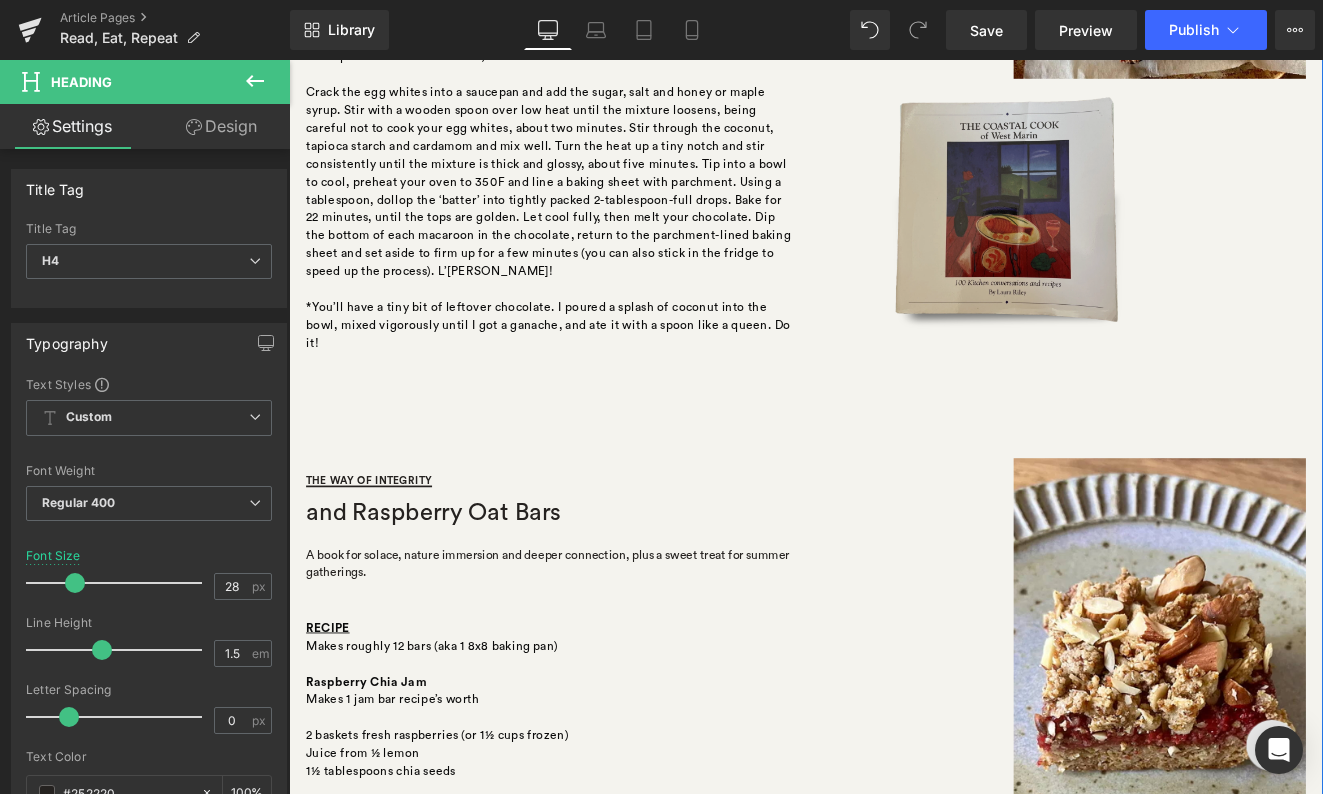scroll, scrollTop: 2826, scrollLeft: 0, axis: vertical 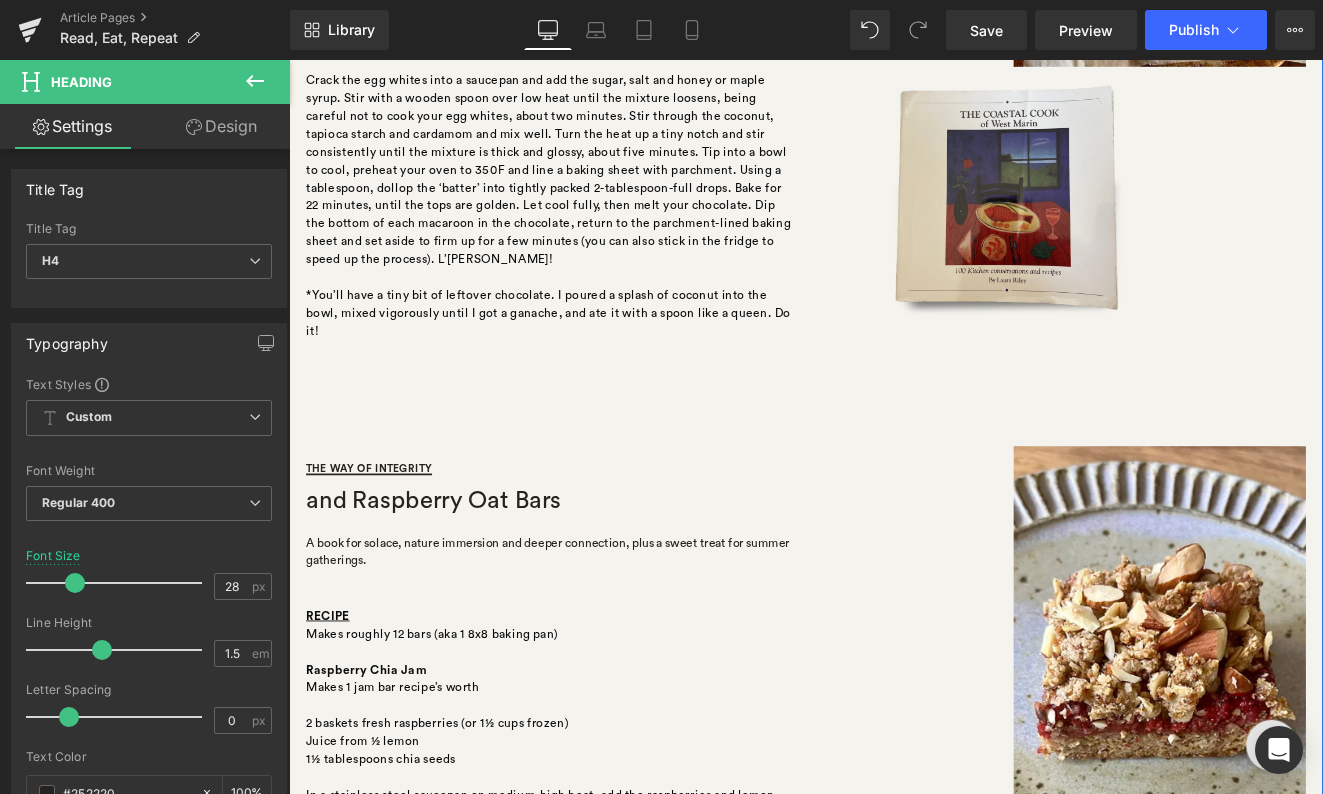 click on "A book for solace, nature immersion and deeper connection, plus a sweet treat for summer gatherings." at bounding box center [594, 636] 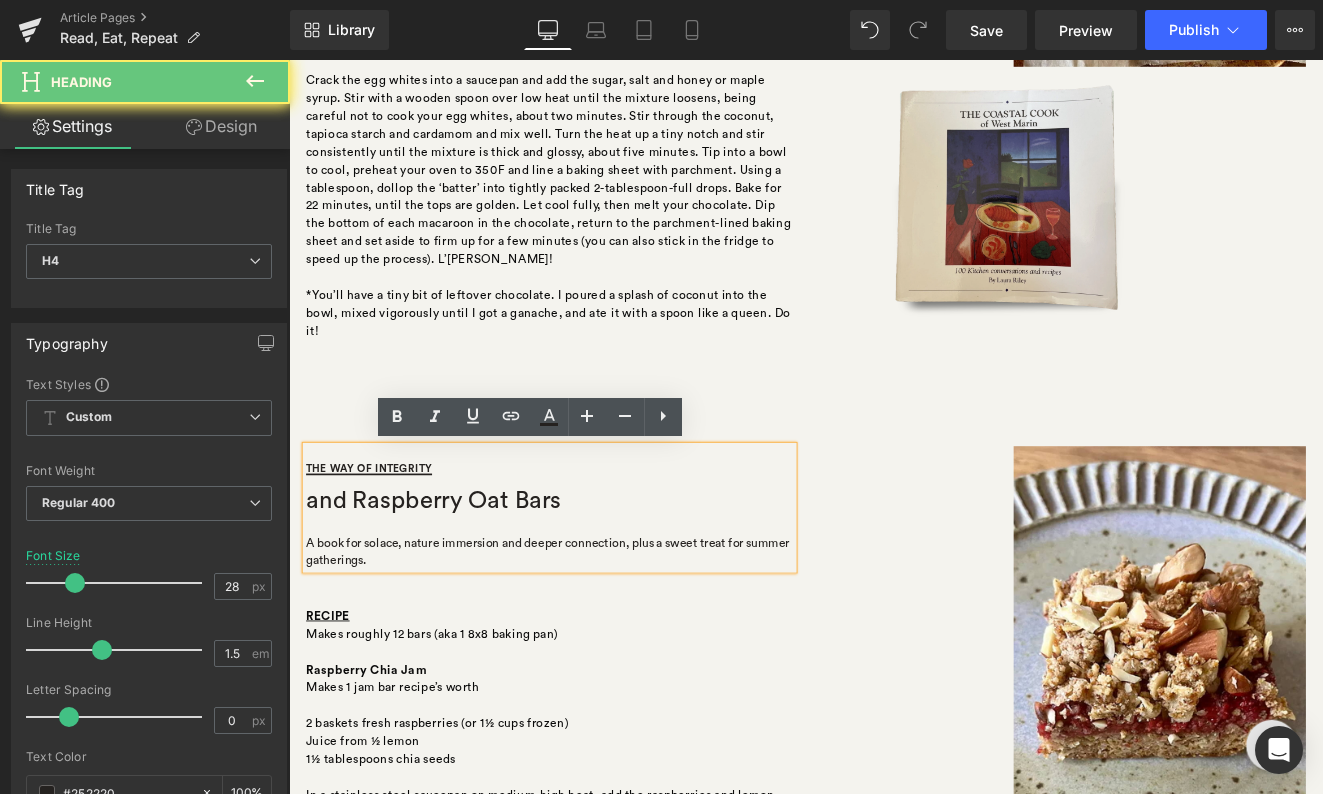 click on "A book for solace, nature immersion and deeper connection, plus a sweet treat for summer gatherings." at bounding box center (594, 636) 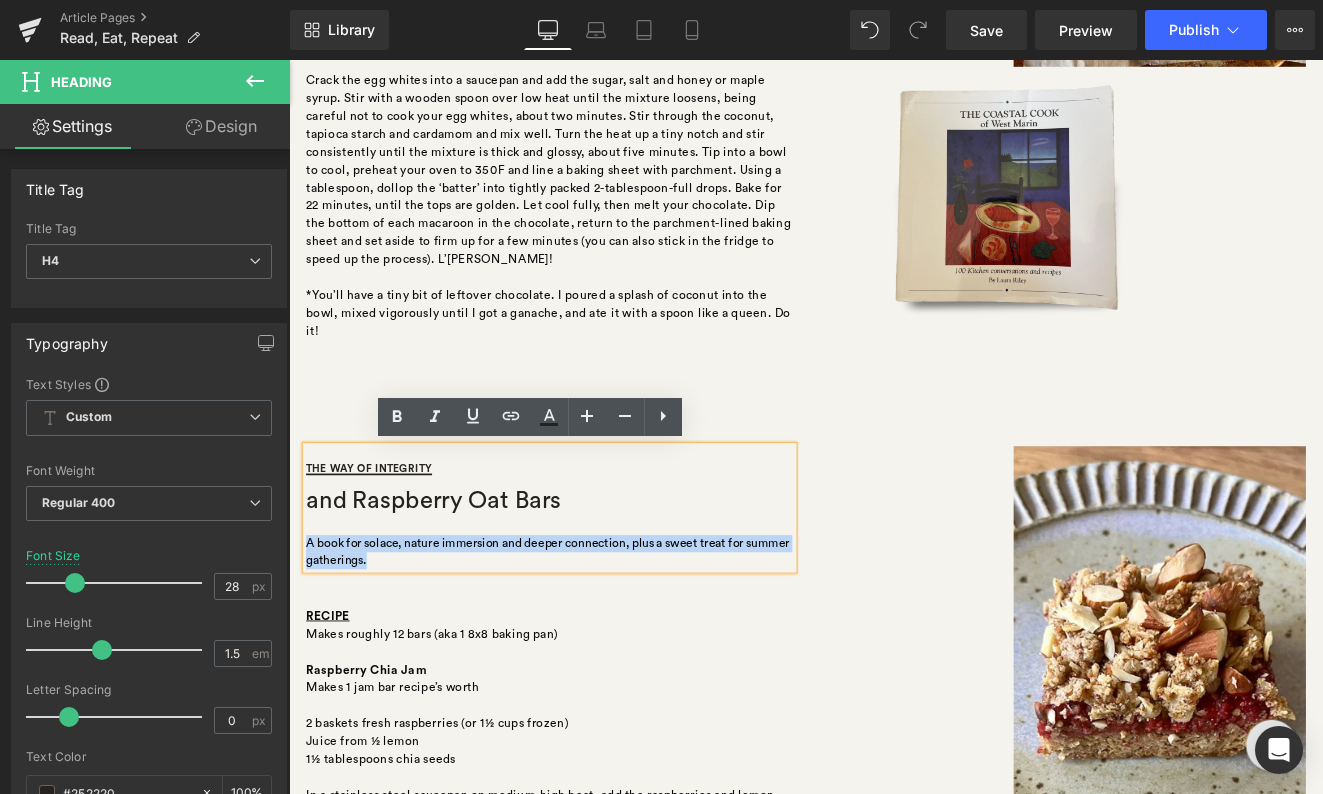 drag, startPoint x: 526, startPoint y: 647, endPoint x: 286, endPoint y: 634, distance: 240.35182 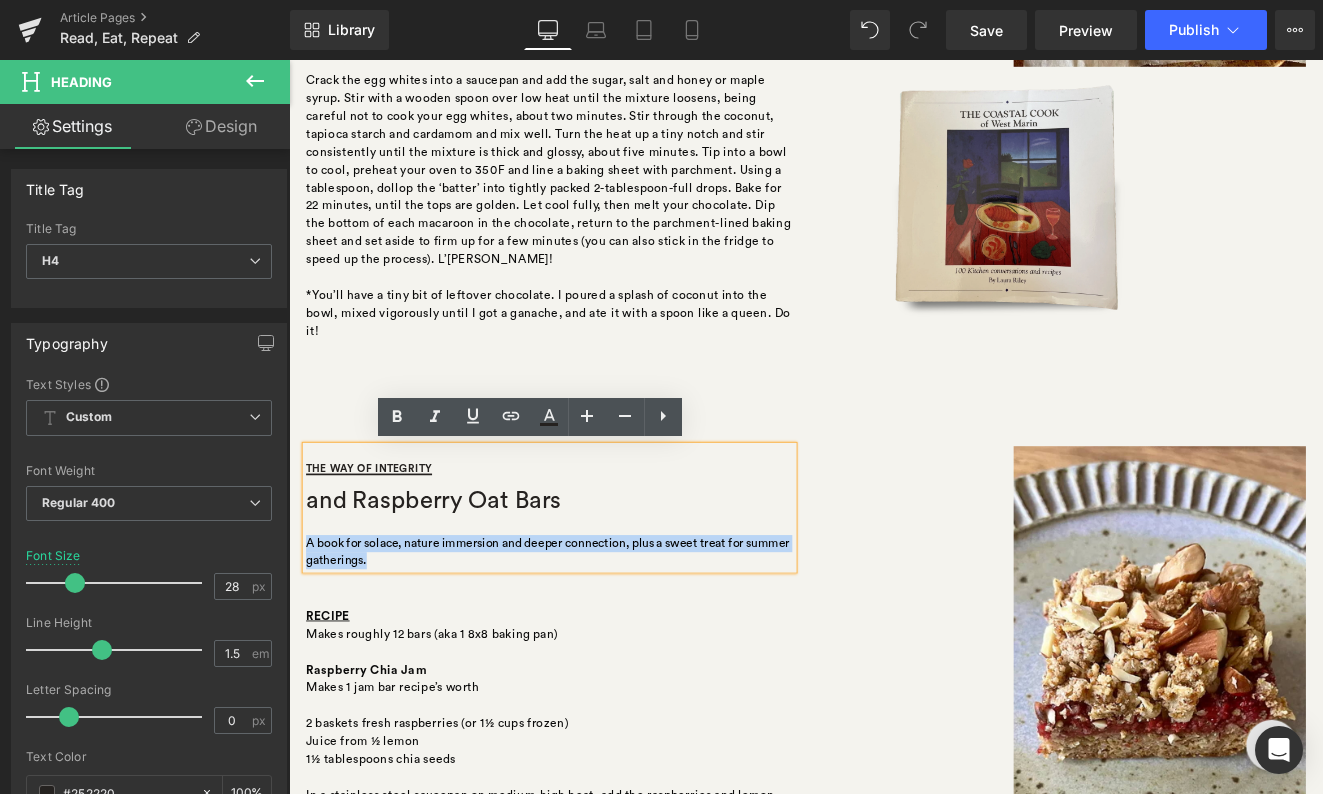 click on "Menu
0
Shopping Cart
Your Cart is Empty
Continue Shopping
$0
Subtotal" at bounding box center (894, 218) 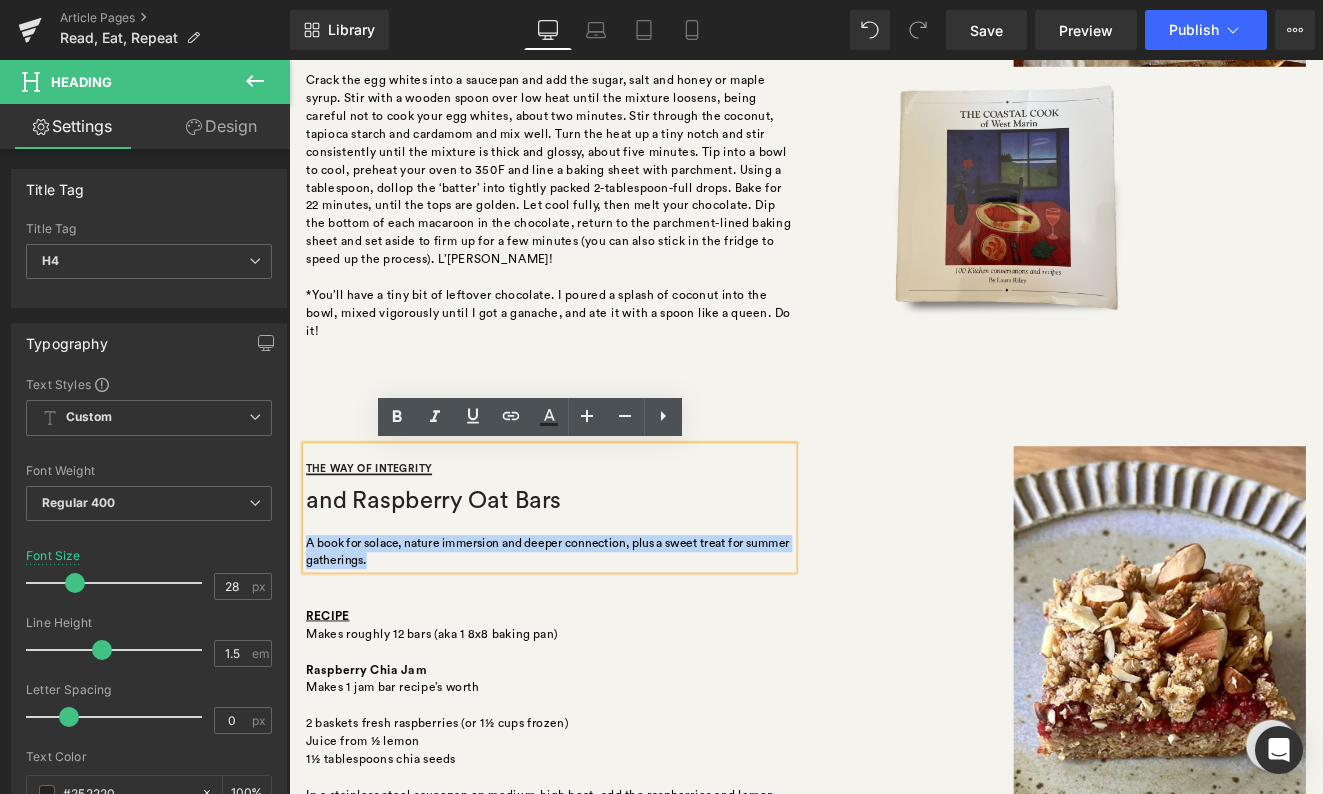 paste 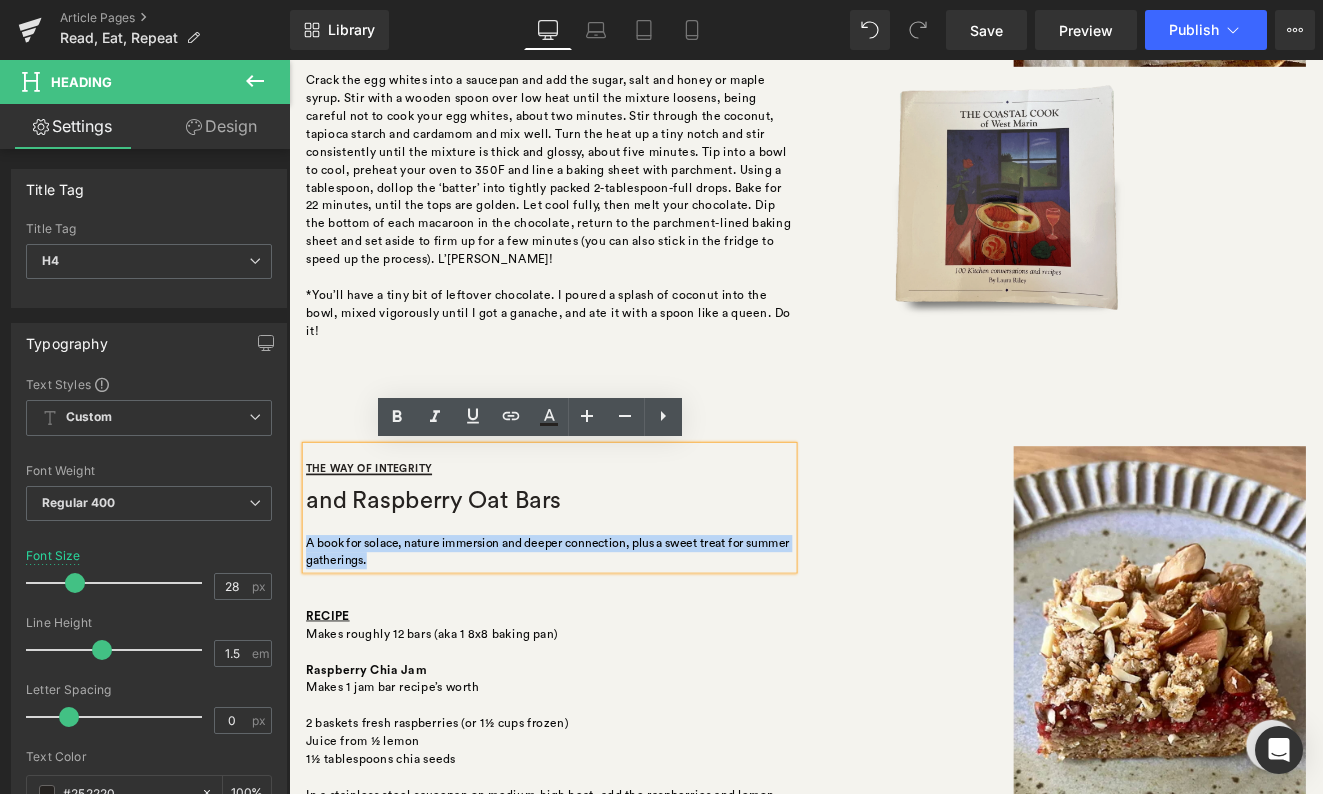 type 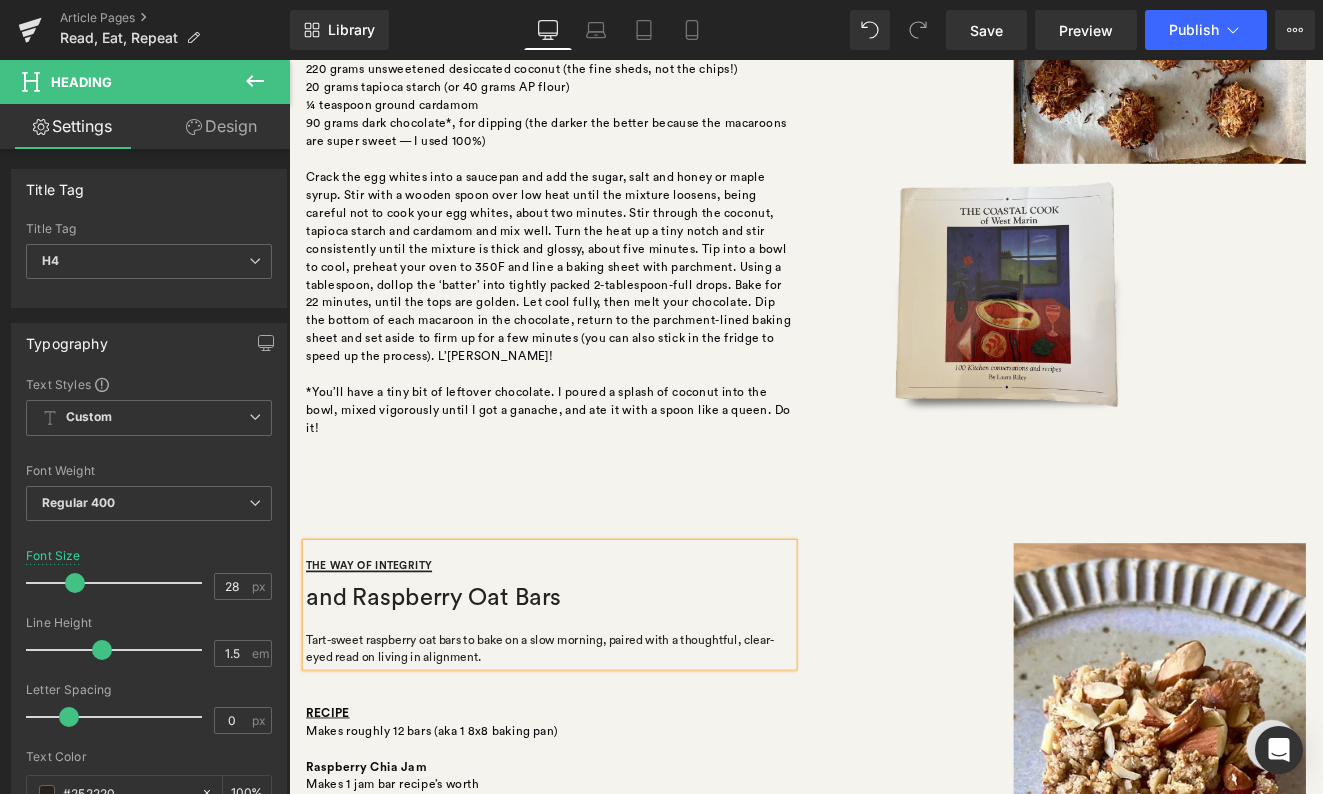 scroll, scrollTop: 2740, scrollLeft: 0, axis: vertical 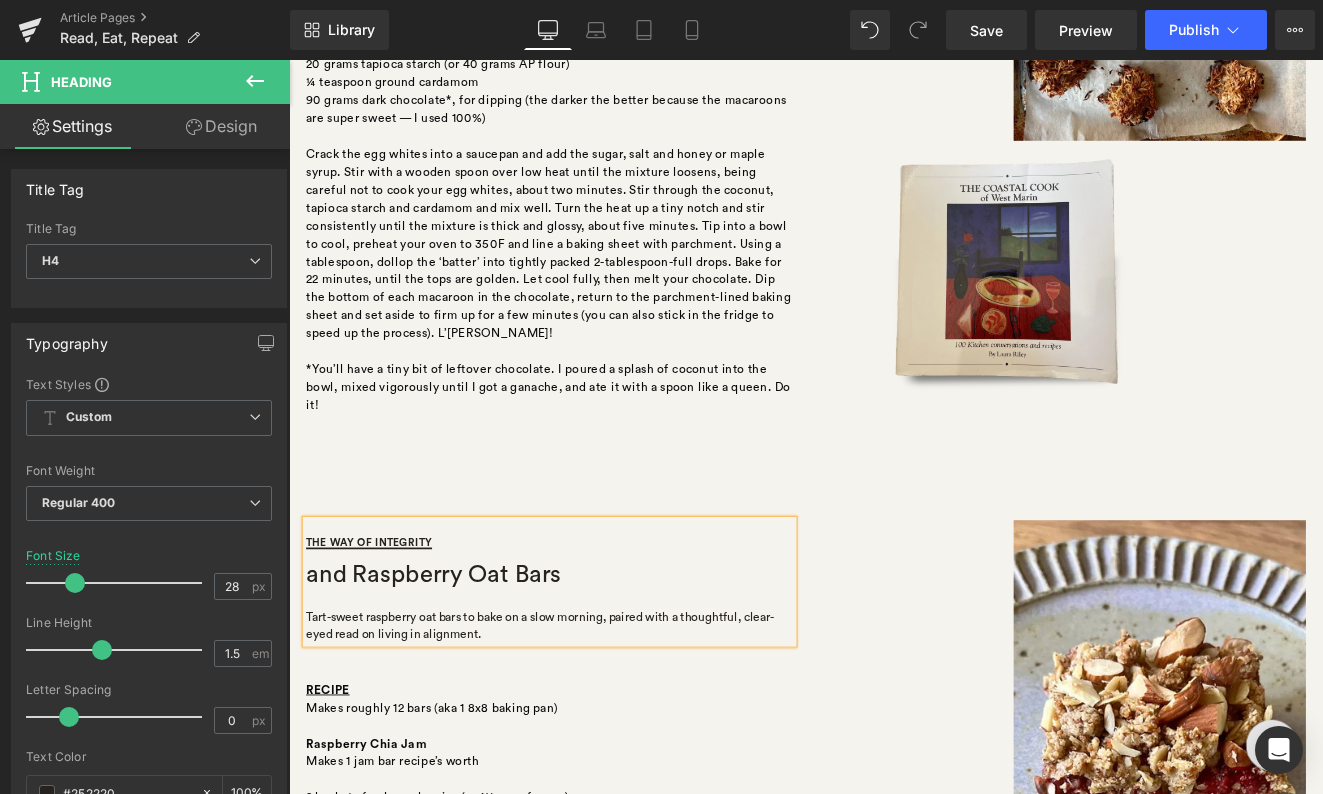 click on "Tart-sweet raspberry oat bars to bake on a slow morning, paired with a thoughtful, clear-eyed read on living in alignment." at bounding box center [594, 722] 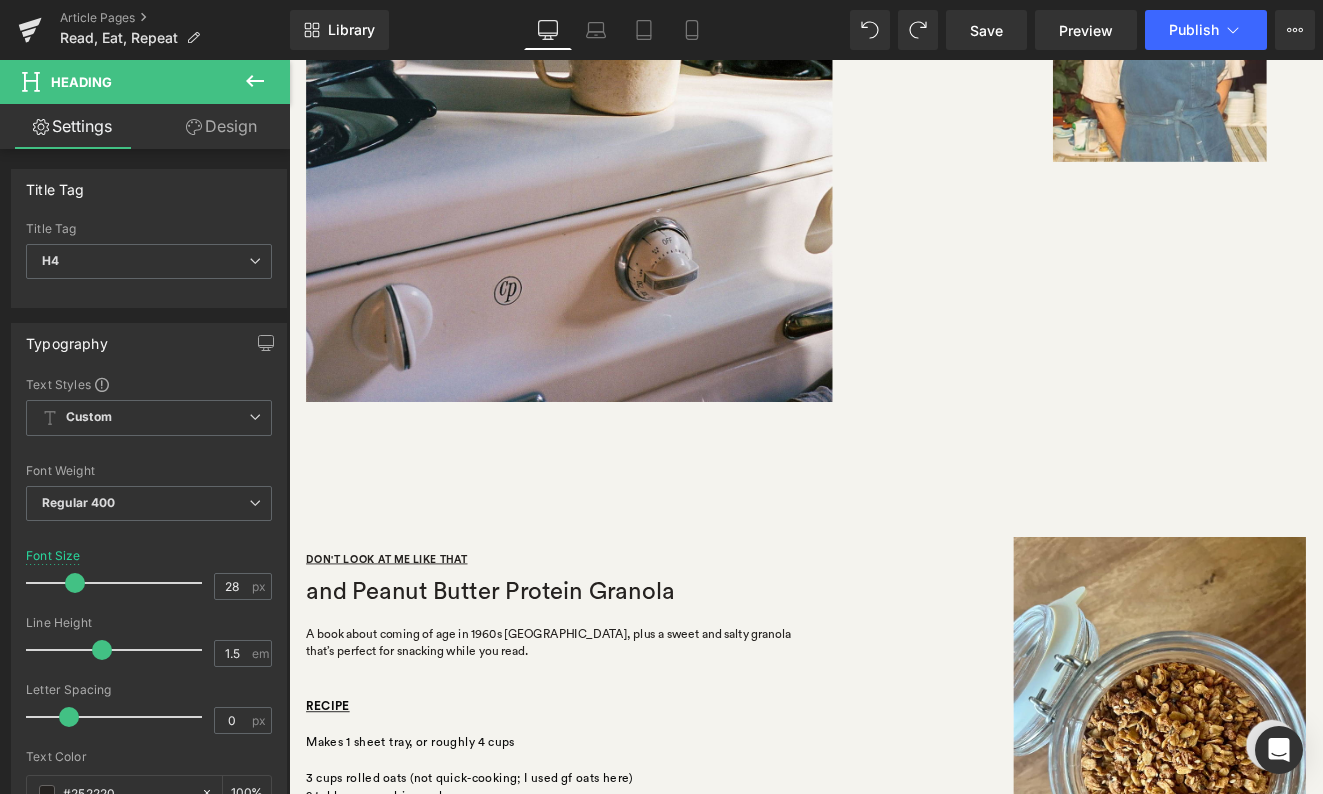 scroll, scrollTop: 805, scrollLeft: 0, axis: vertical 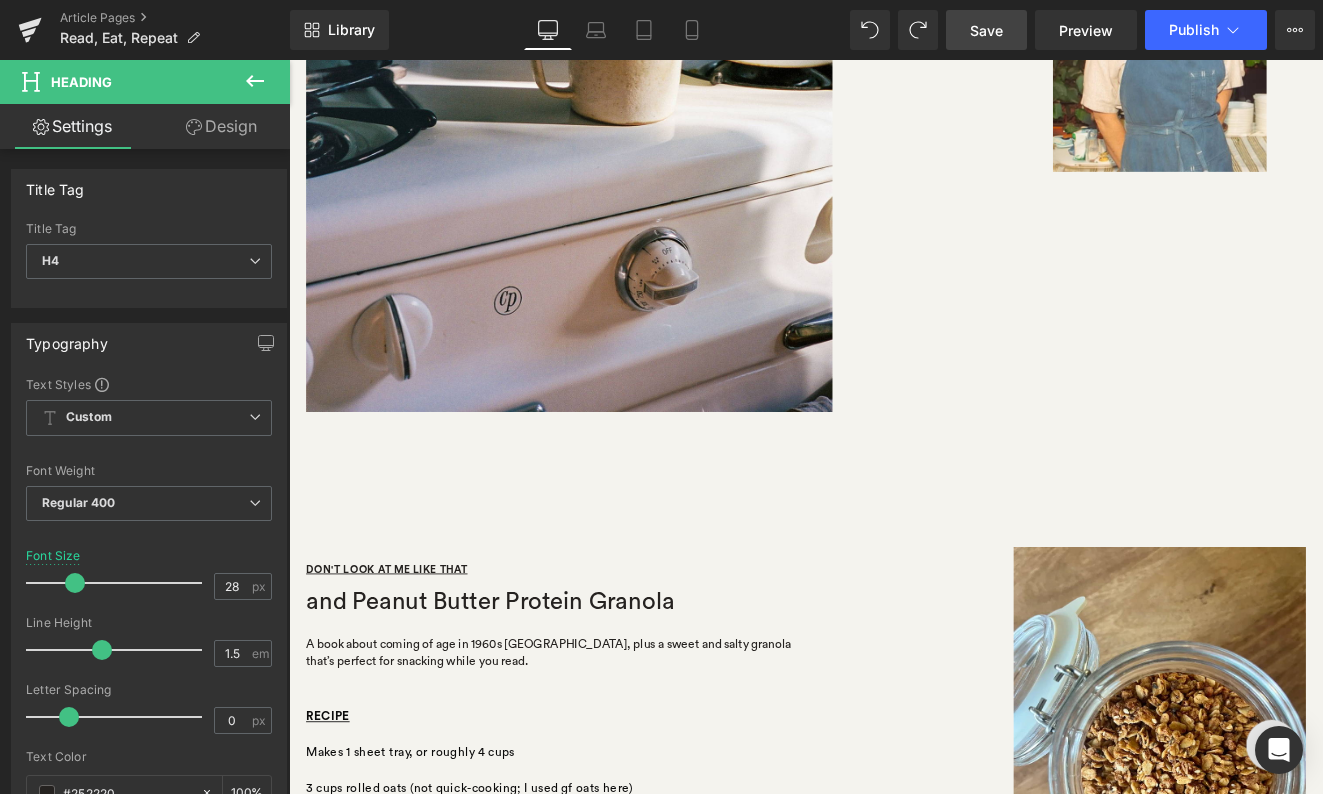 click on "Save" at bounding box center (986, 30) 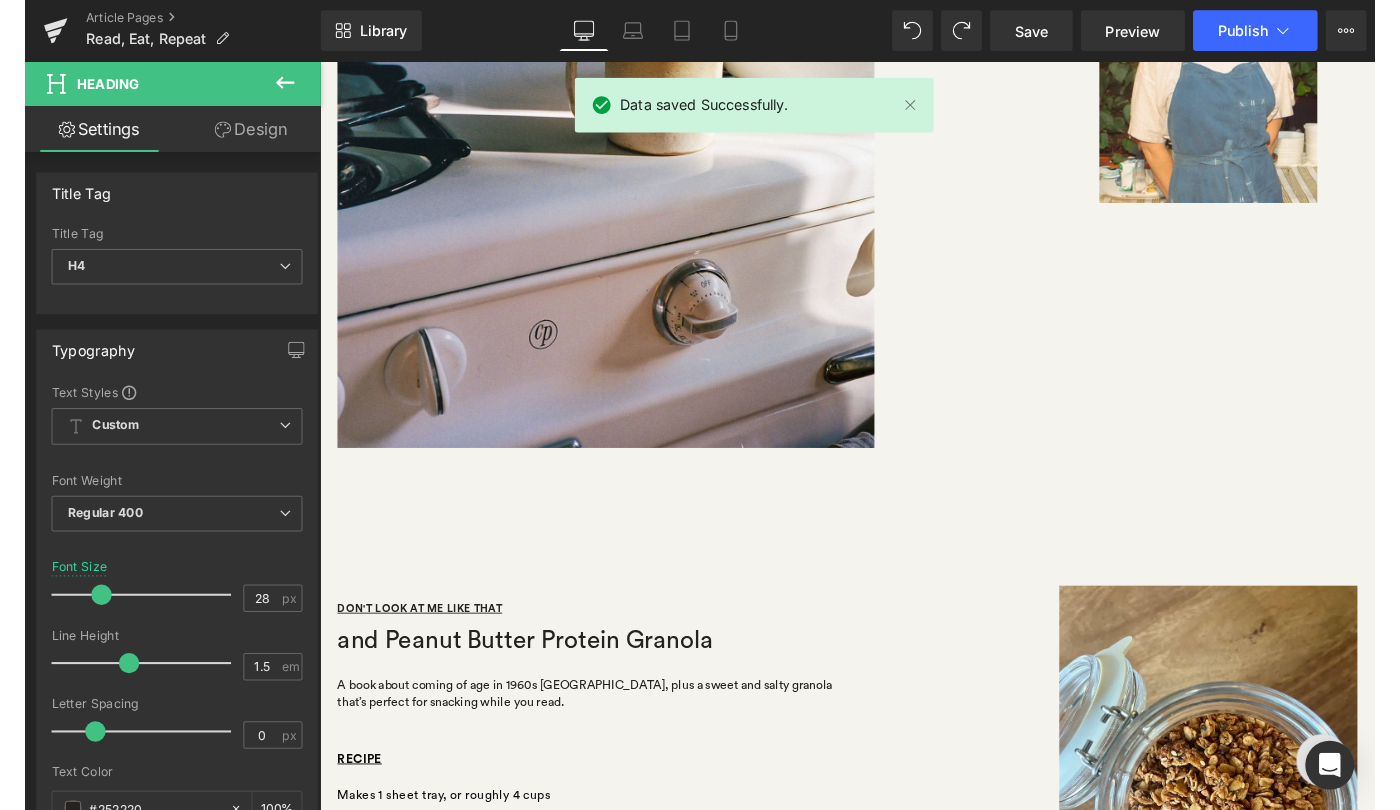 scroll, scrollTop: 517, scrollLeft: 0, axis: vertical 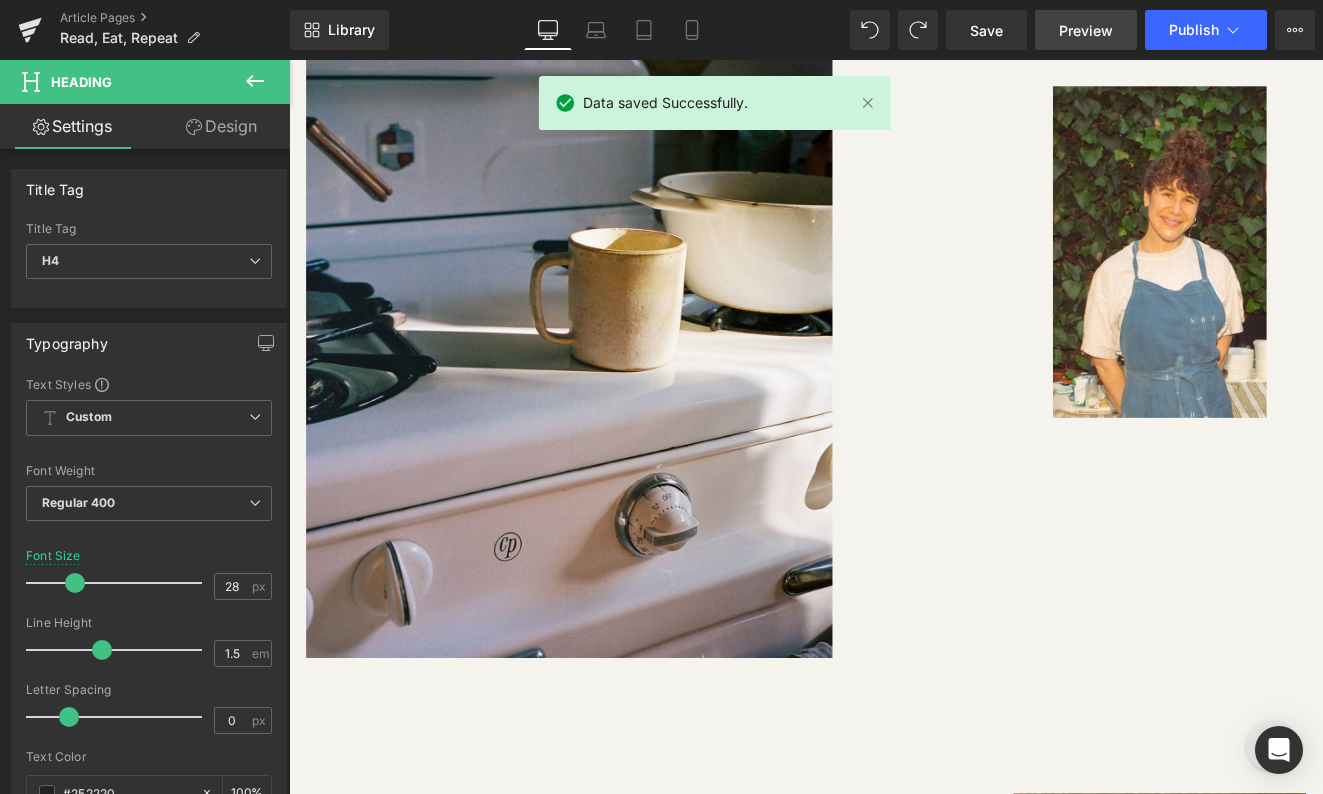 click on "Preview" at bounding box center [1086, 30] 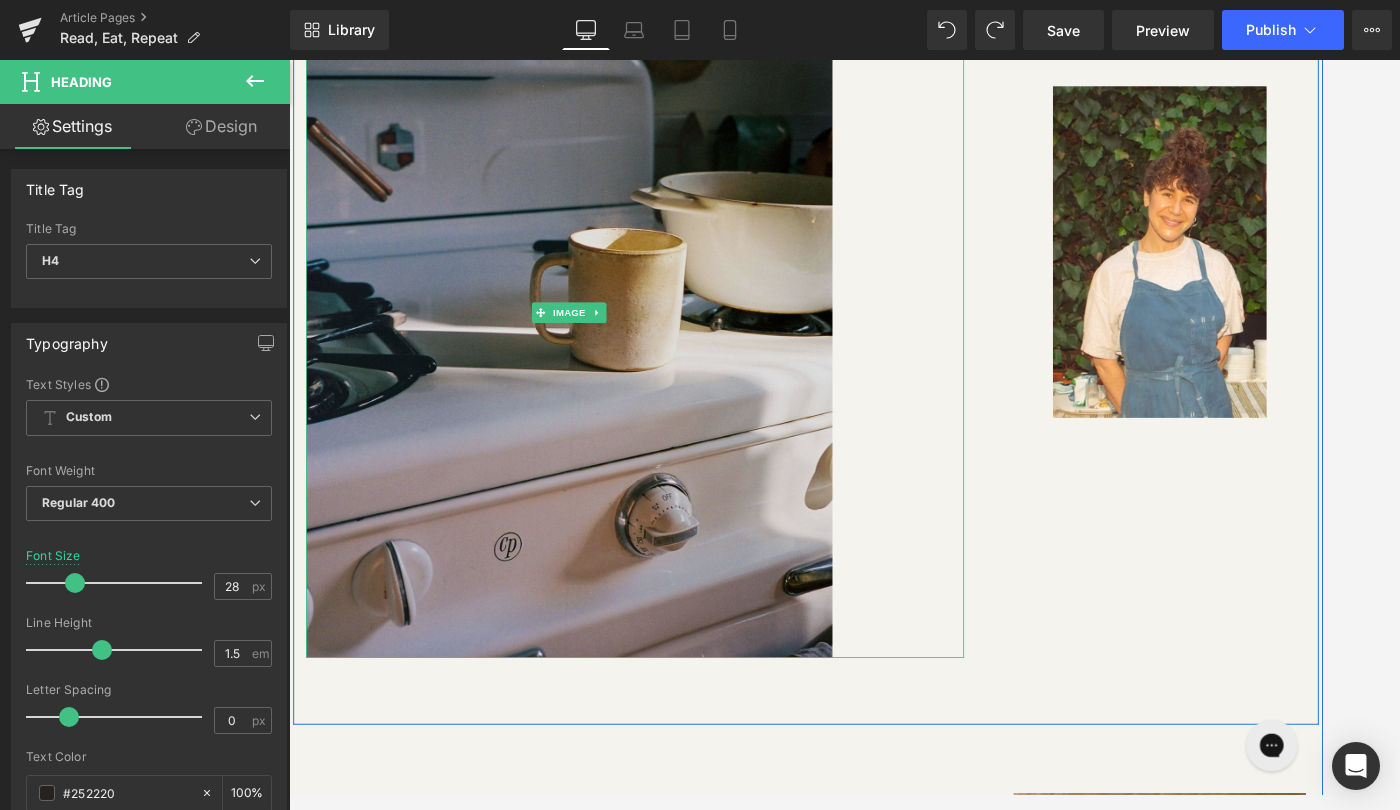 scroll, scrollTop: 0, scrollLeft: 0, axis: both 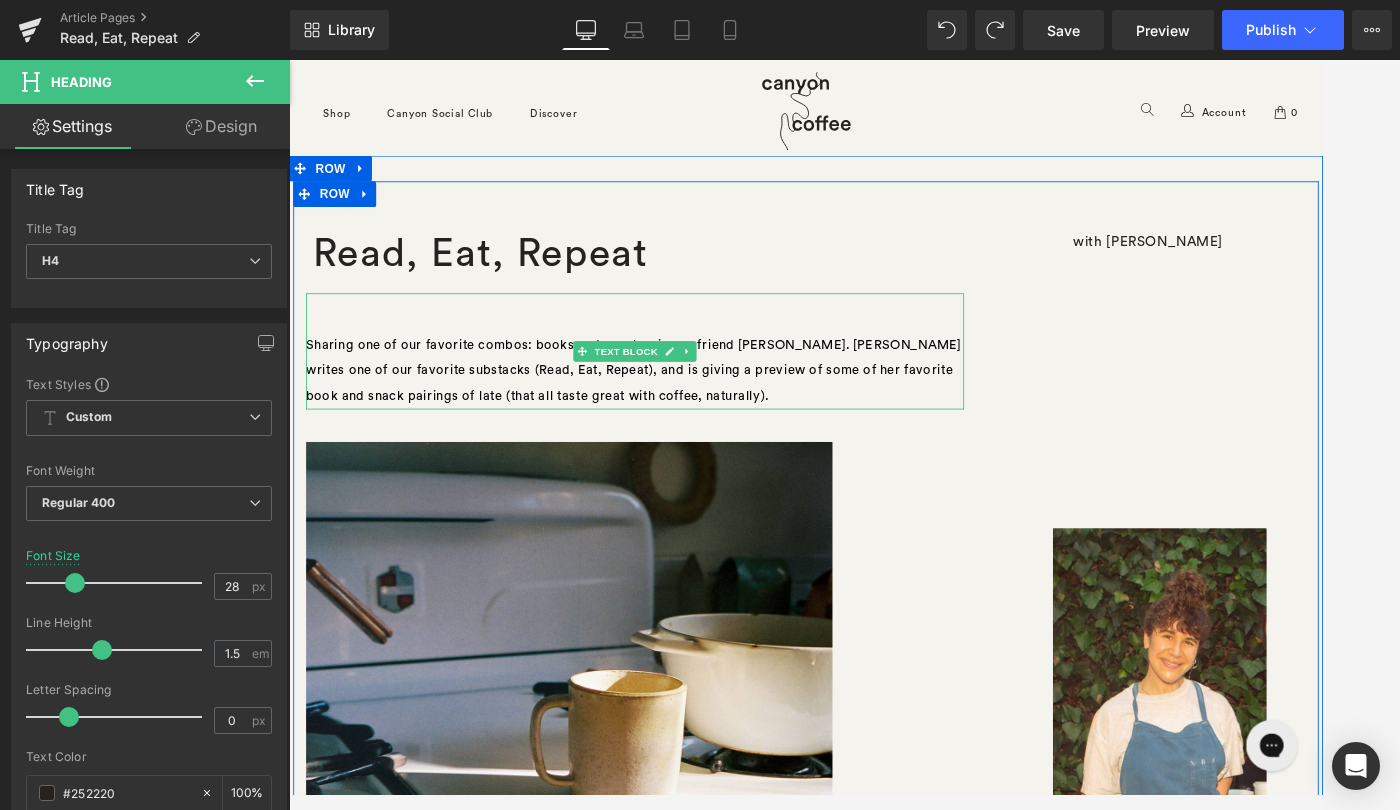 click on "Sharing one of our favorite combos: books and snacks via our friend [PERSON_NAME]. [PERSON_NAME] writes one of our favorite substacks (Read, Eat, Repeat), and is giving a preview of some of her favorite book and snack pairings of late (that all taste great with coffee, naturally)." at bounding box center (694, 424) 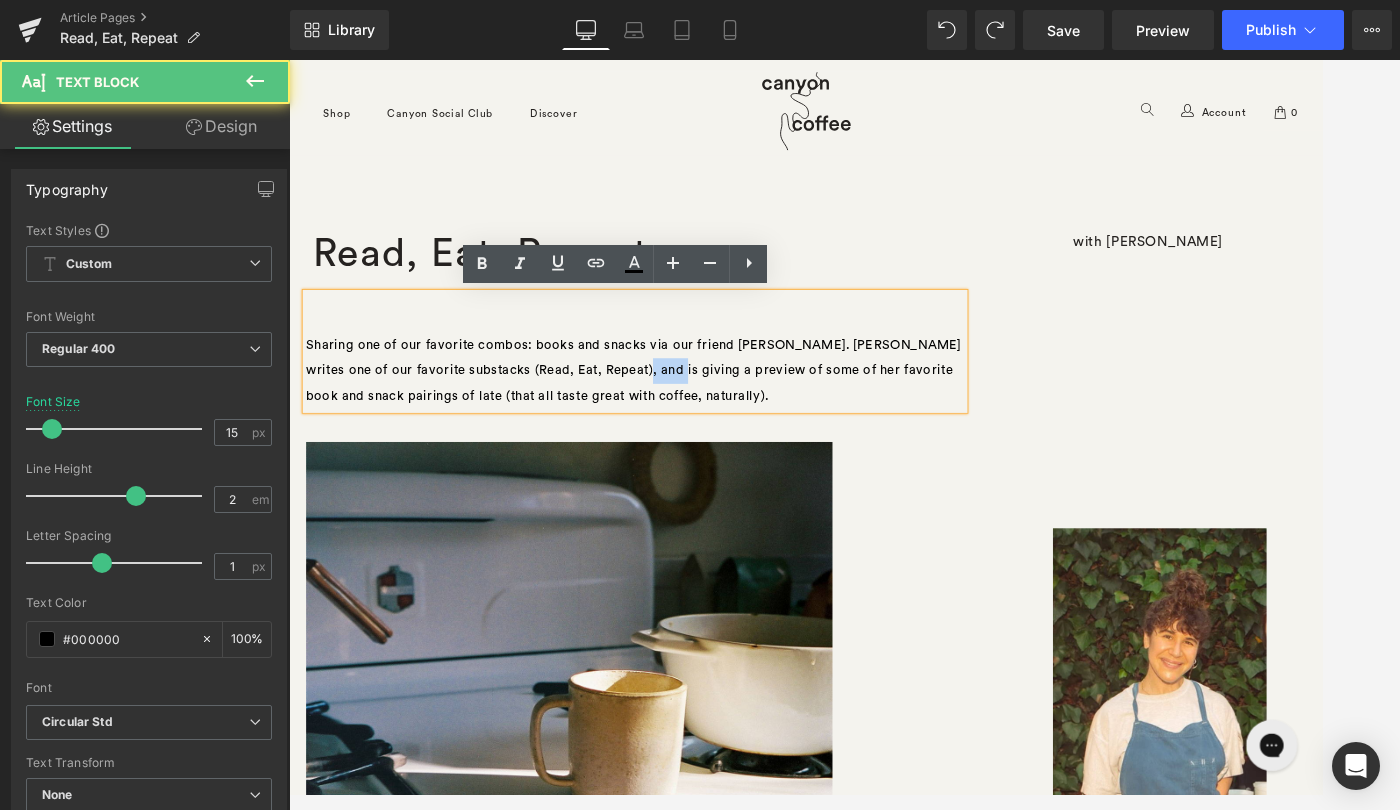 click on "Sharing one of our favorite combos: books and snacks via our friend [PERSON_NAME]. [PERSON_NAME] writes one of our favorite substacks (Read, Eat, Repeat), and is giving a preview of some of her favorite book and snack pairings of late (that all taste great with coffee, naturally)." at bounding box center [694, 424] 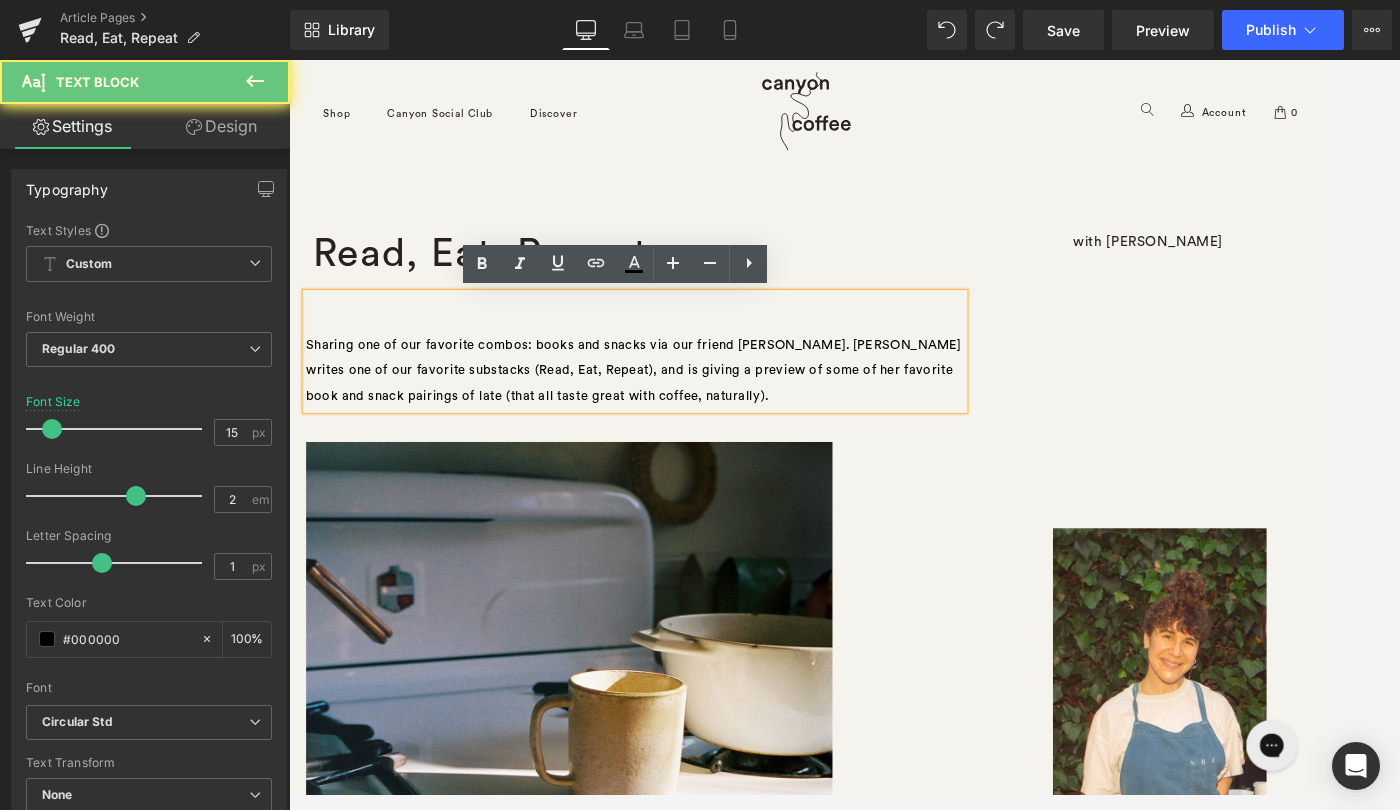 click on "Sharing one of our favorite combos: books and snacks via our friend [PERSON_NAME]. [PERSON_NAME] writes one of our favorite substacks (Read, Eat, Repeat), and is giving a preview of some of her favorite book and snack pairings of late (that all taste great with coffee, naturally)." at bounding box center [694, 424] 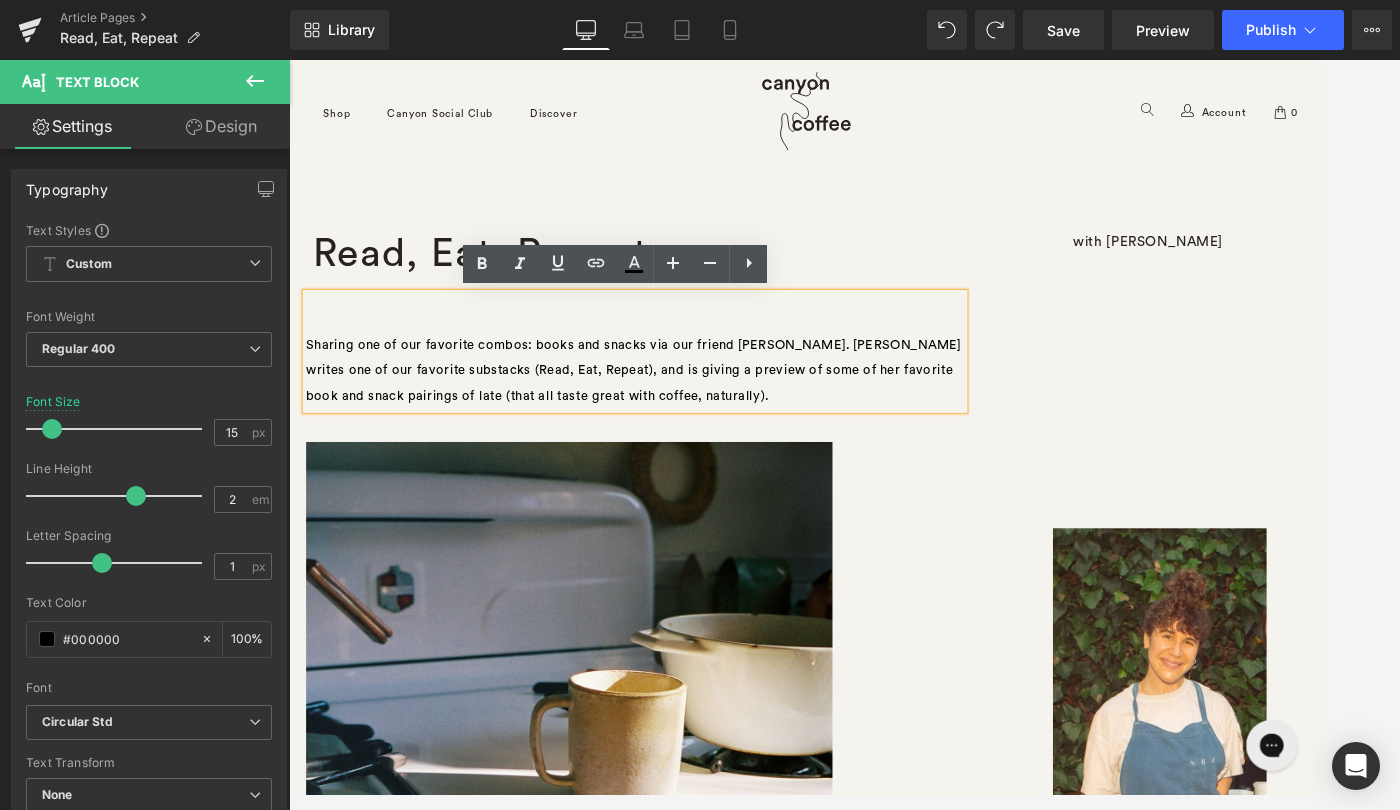 drag, startPoint x: 761, startPoint y: 451, endPoint x: 308, endPoint y: 391, distance: 456.95624 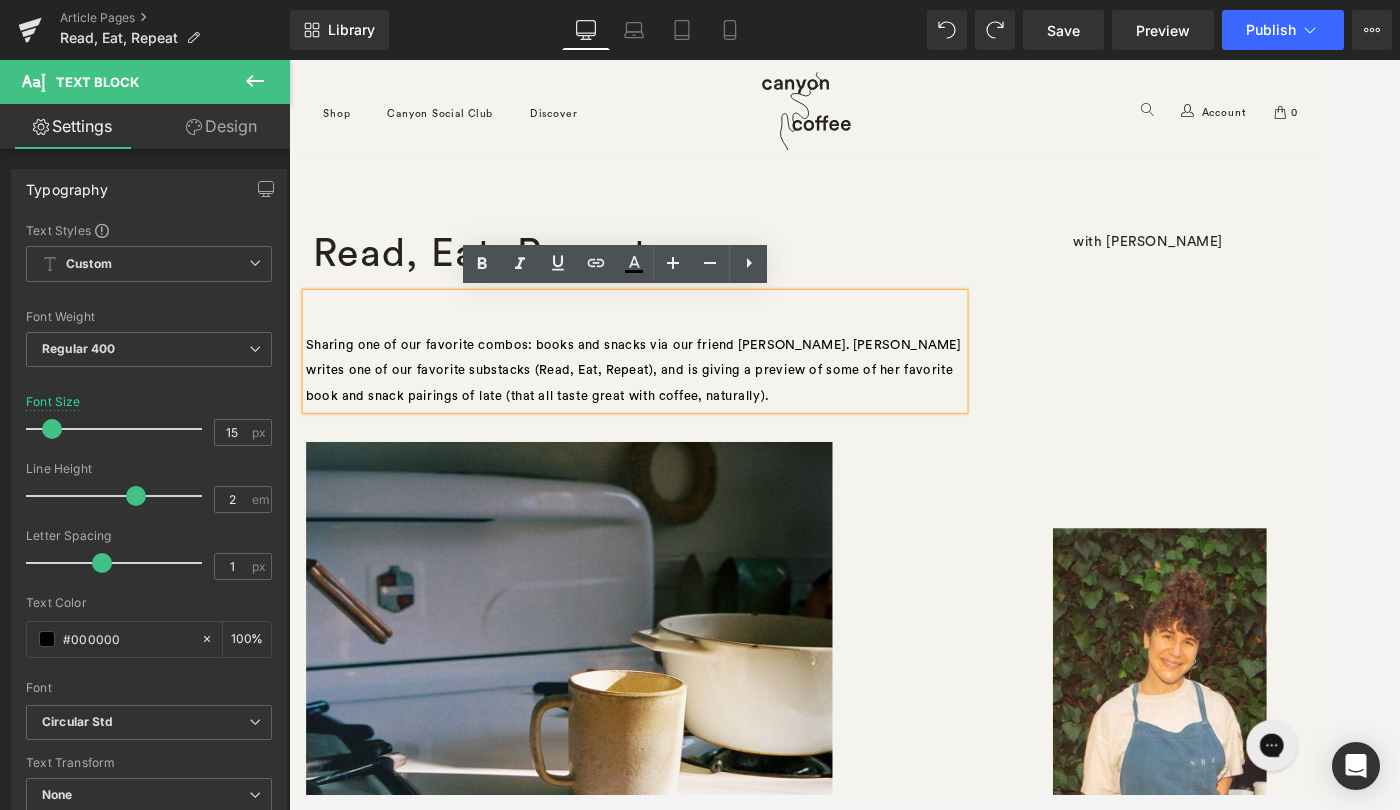 click on "Sharing one of our favorite combos: books and snacks via our friend [PERSON_NAME]. [PERSON_NAME] writes one of our favorite substacks (Read, Eat, Repeat), and is giving a preview of some of her favorite book and snack pairings of late (that all taste great with coffee, naturally)." at bounding box center (694, 424) 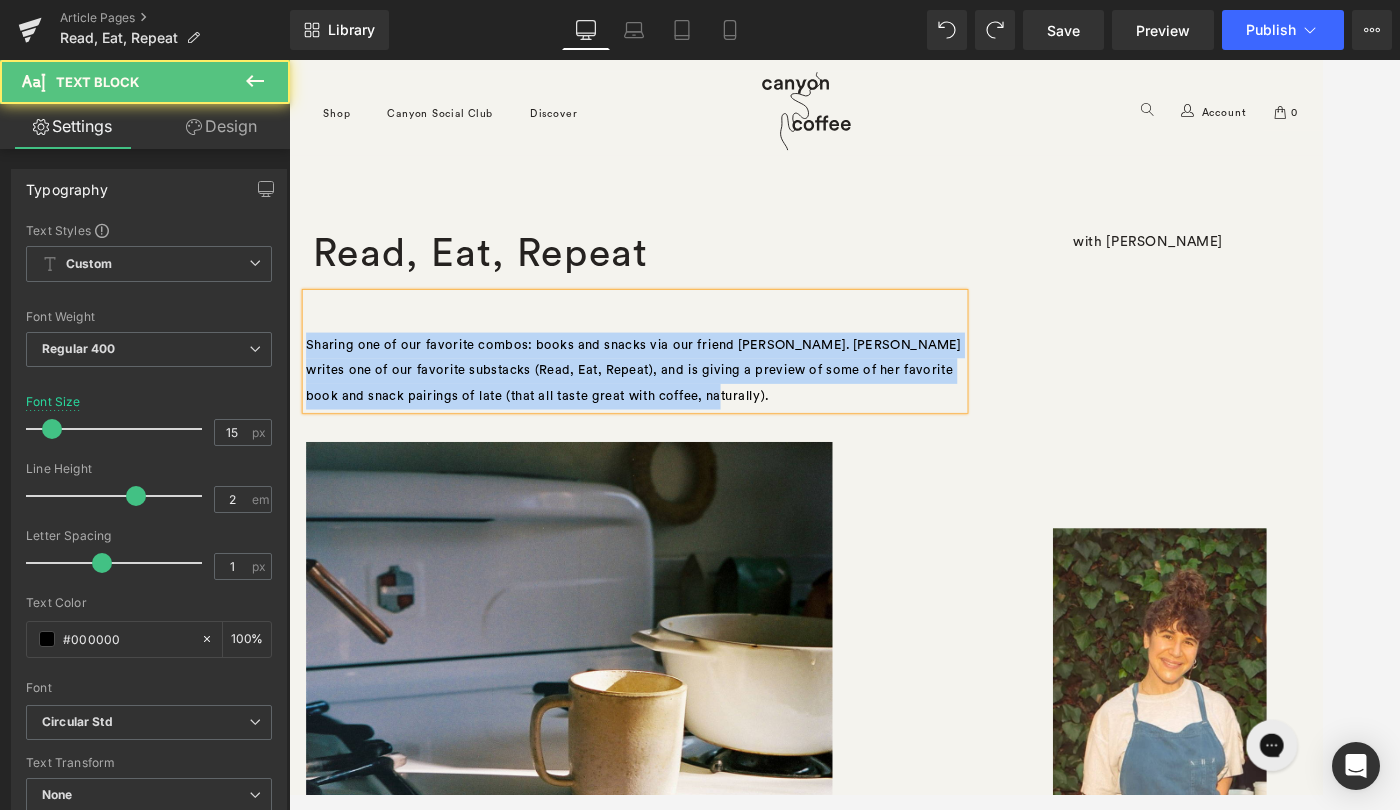 paste 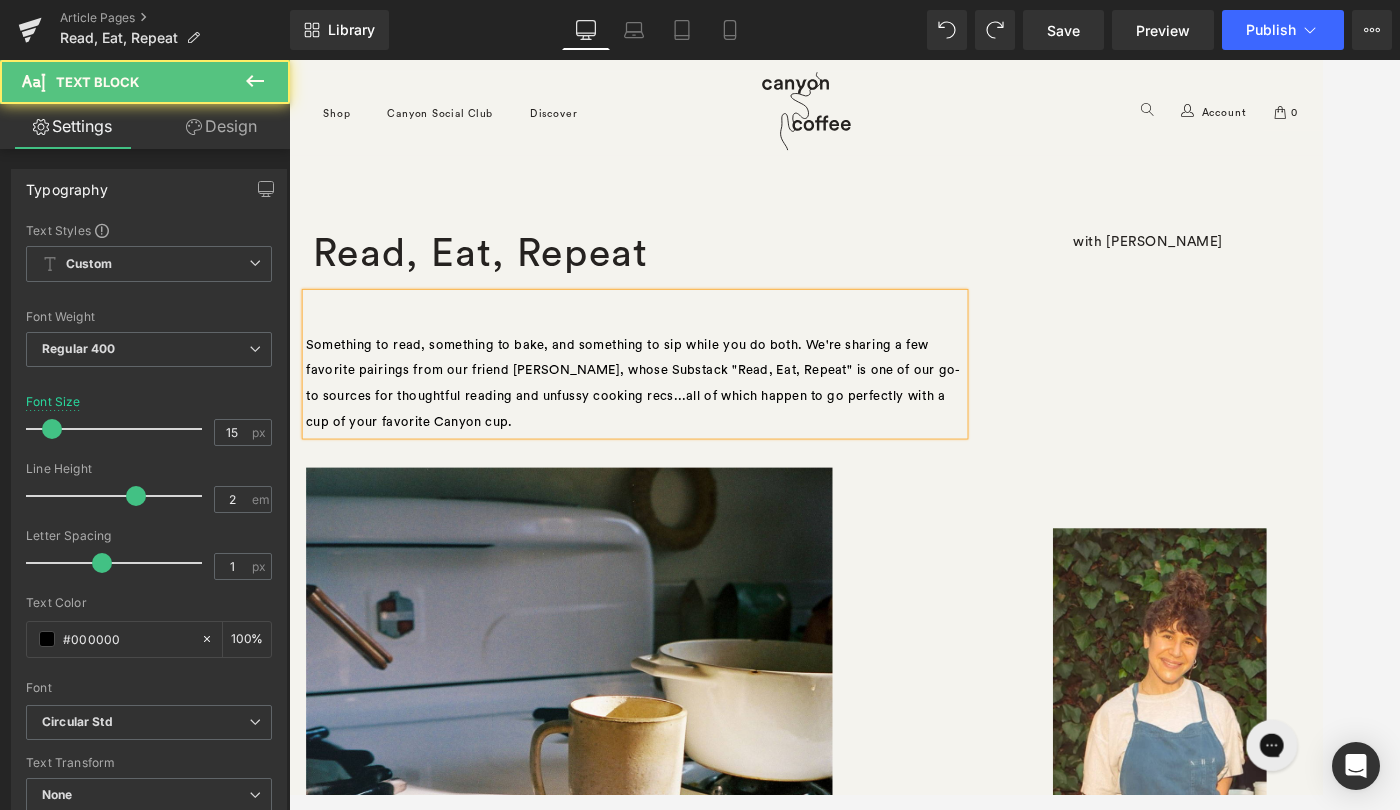 click on "Something to read, something to bake, and something to sip while you do both.  We're sharing a few favorite pairings from our friend [PERSON_NAME], whose Substack "Read, Eat, Repeat" is one of our go-to sources for thoughtful reading and unfussy cooking recs...all of which happen to go perfectly with a cup of your favorite Canyon cup." at bounding box center [694, 439] 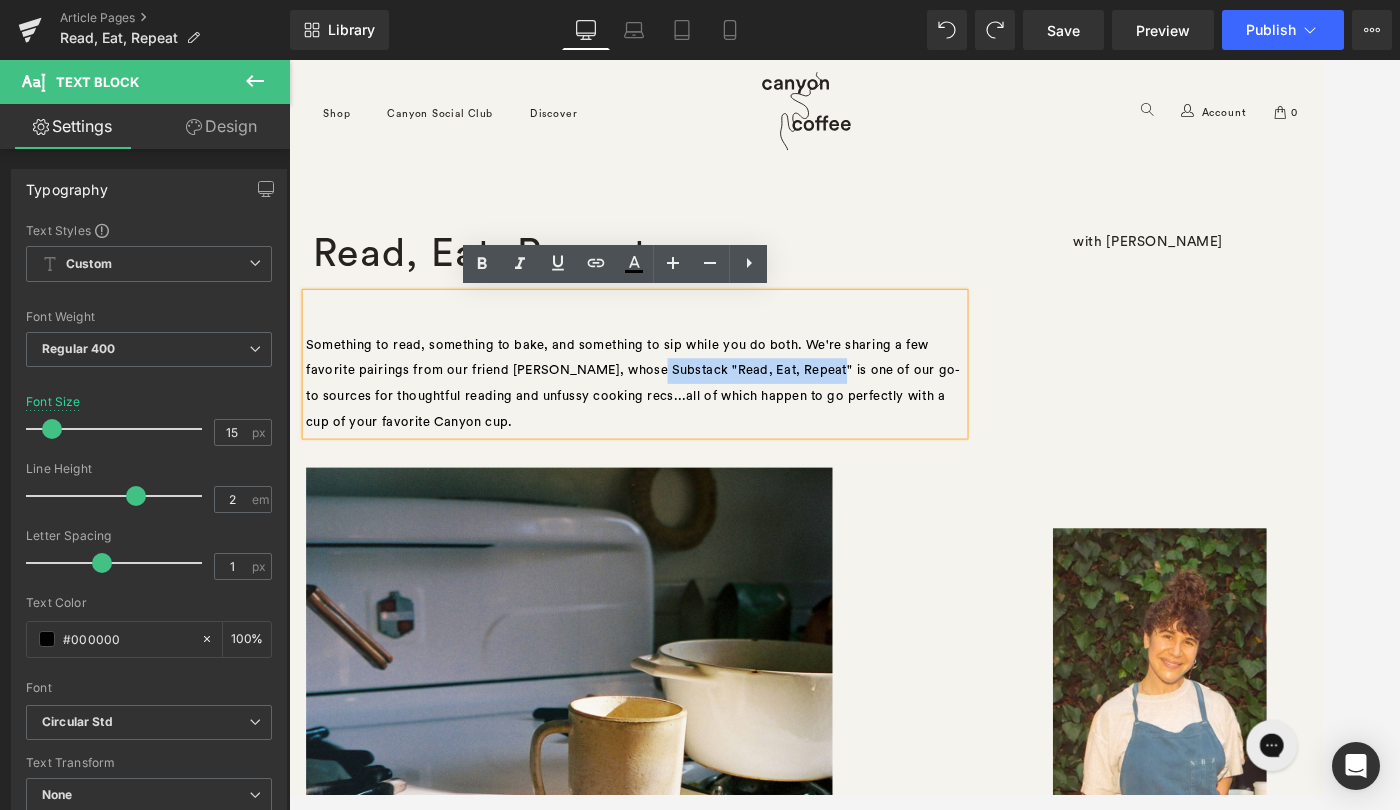 drag, startPoint x: 686, startPoint y: 423, endPoint x: 894, endPoint y: 429, distance: 208.08652 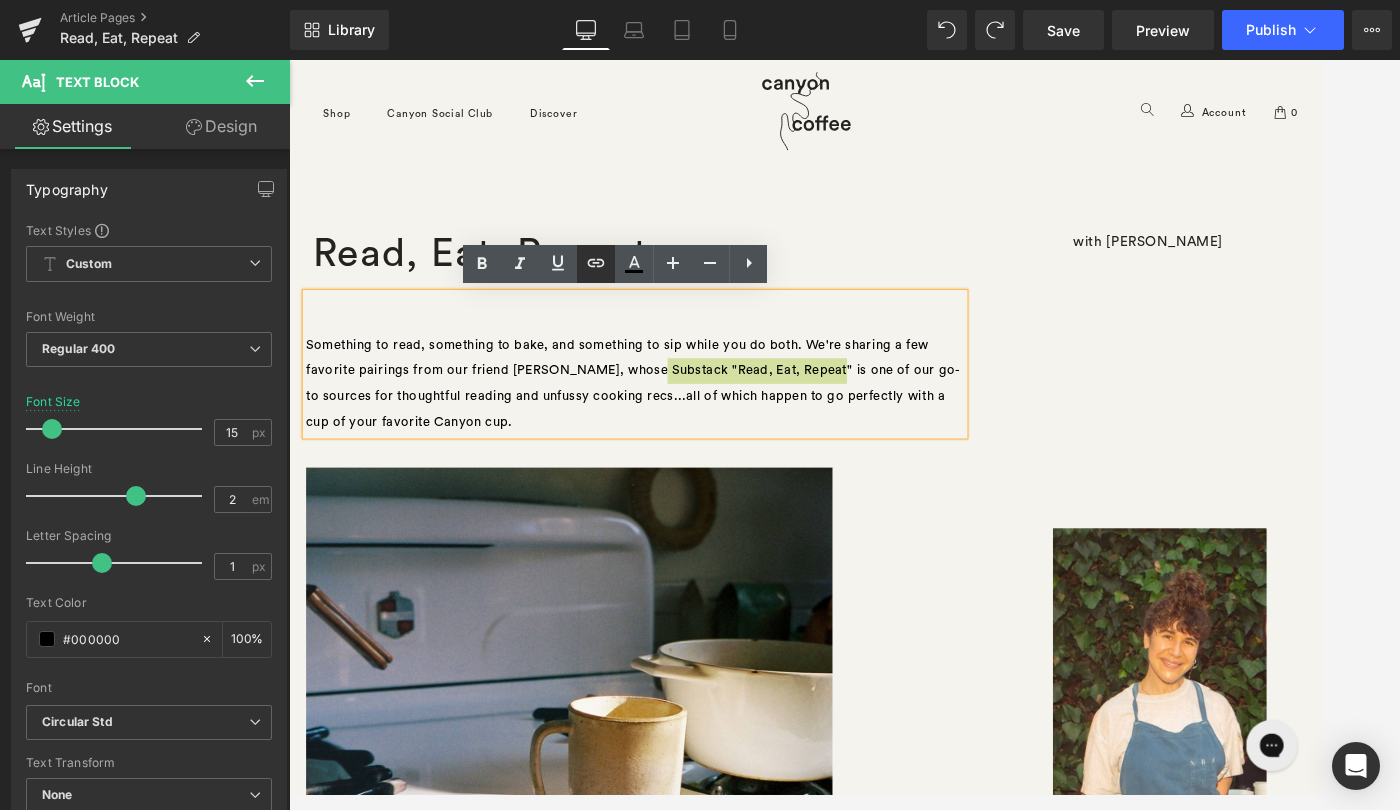 click 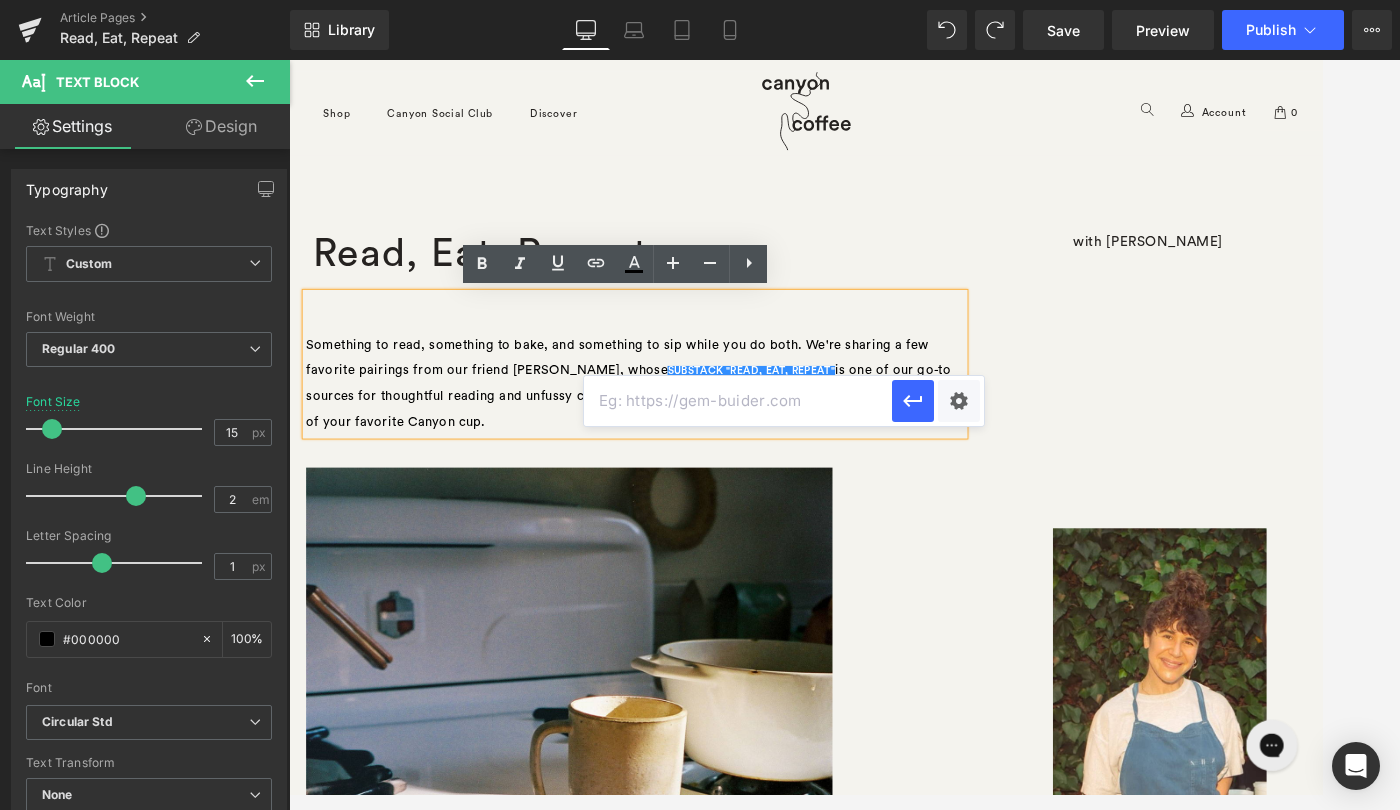 click at bounding box center (738, 401) 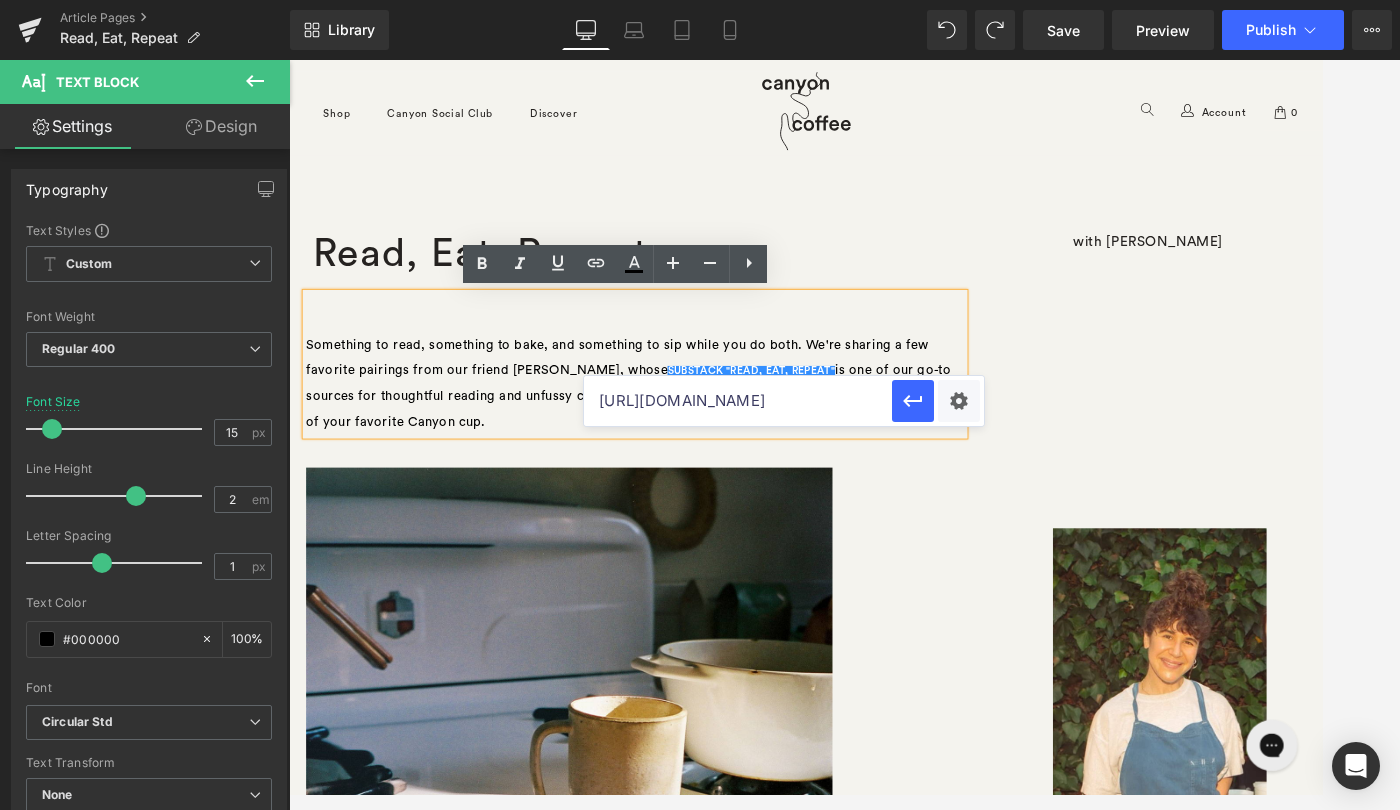 scroll, scrollTop: 0, scrollLeft: 1032, axis: horizontal 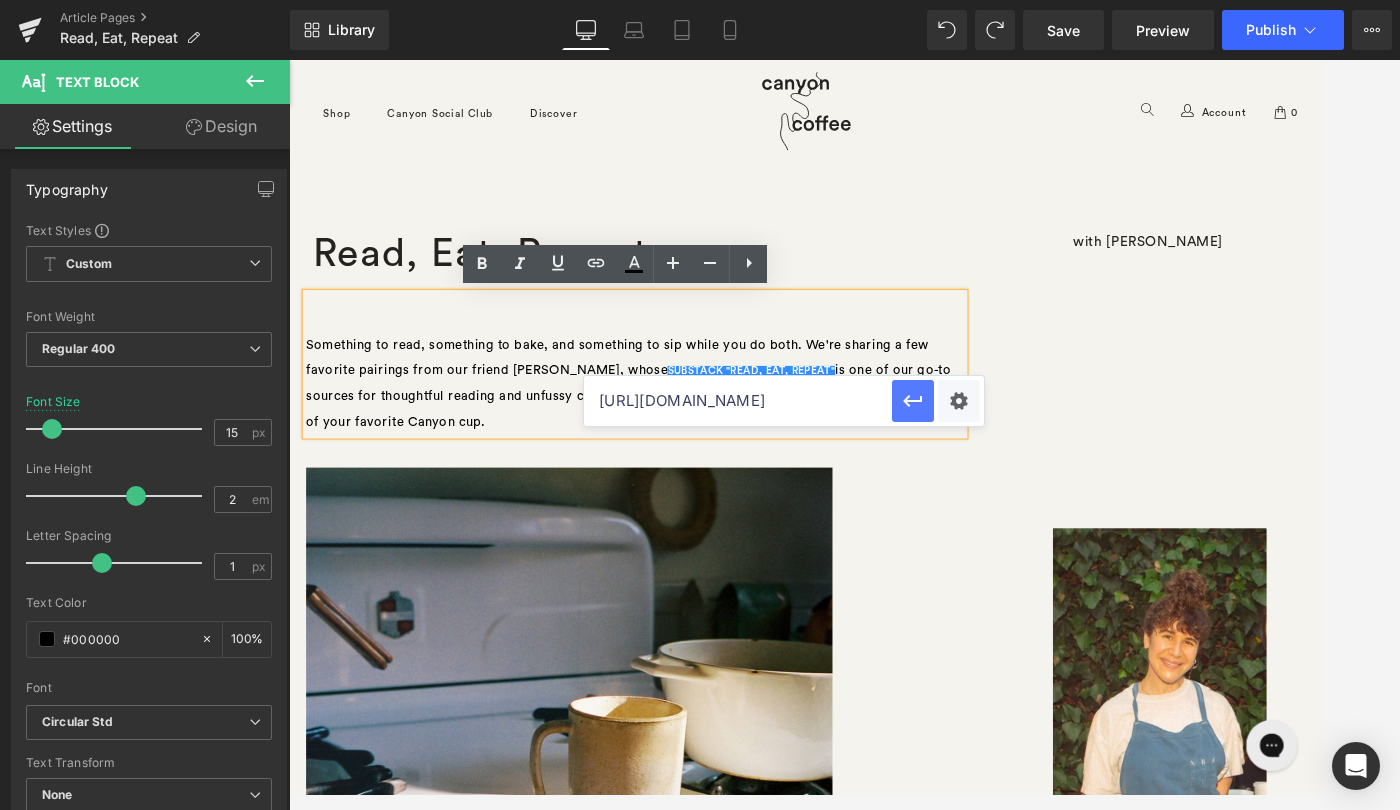 type on "[URL][DOMAIN_NAME]" 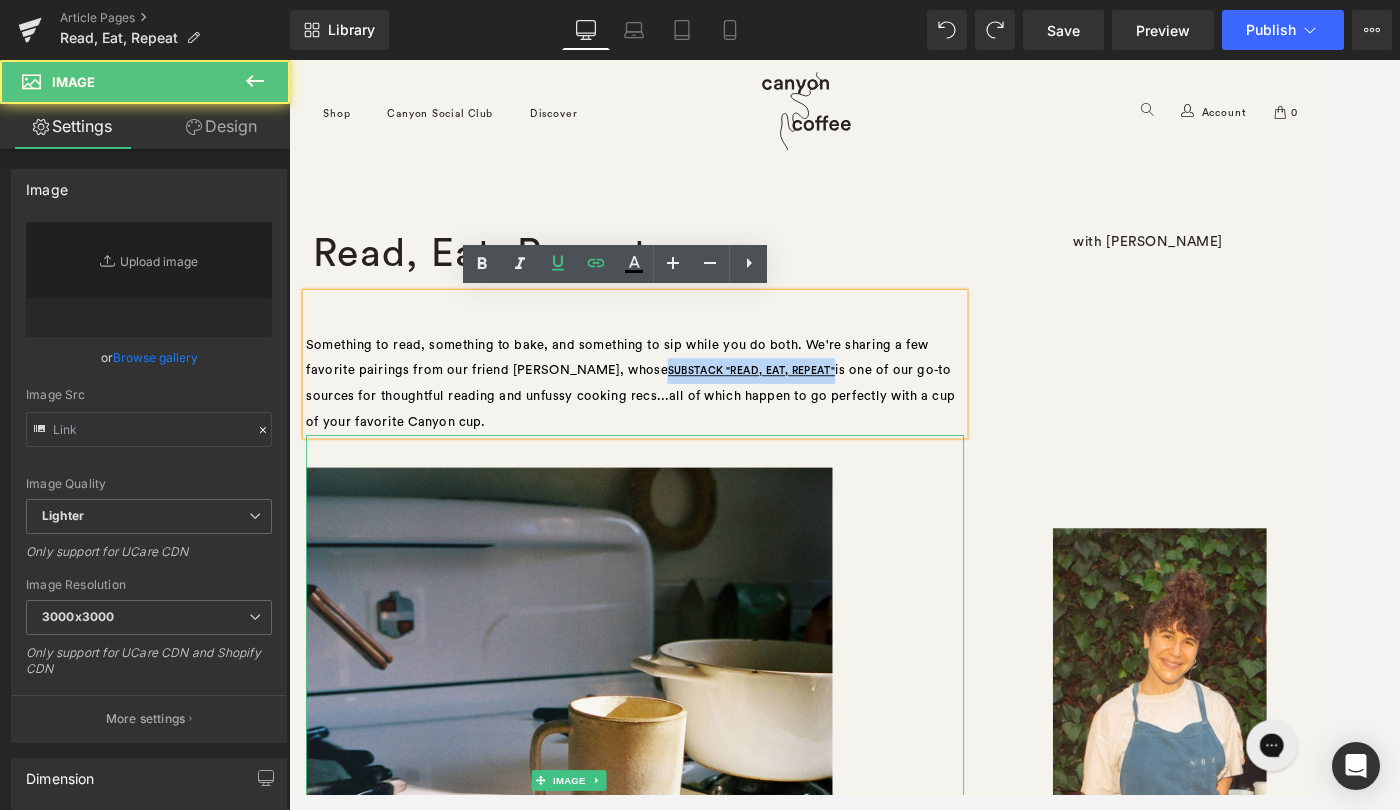 click at bounding box center (694, 903) 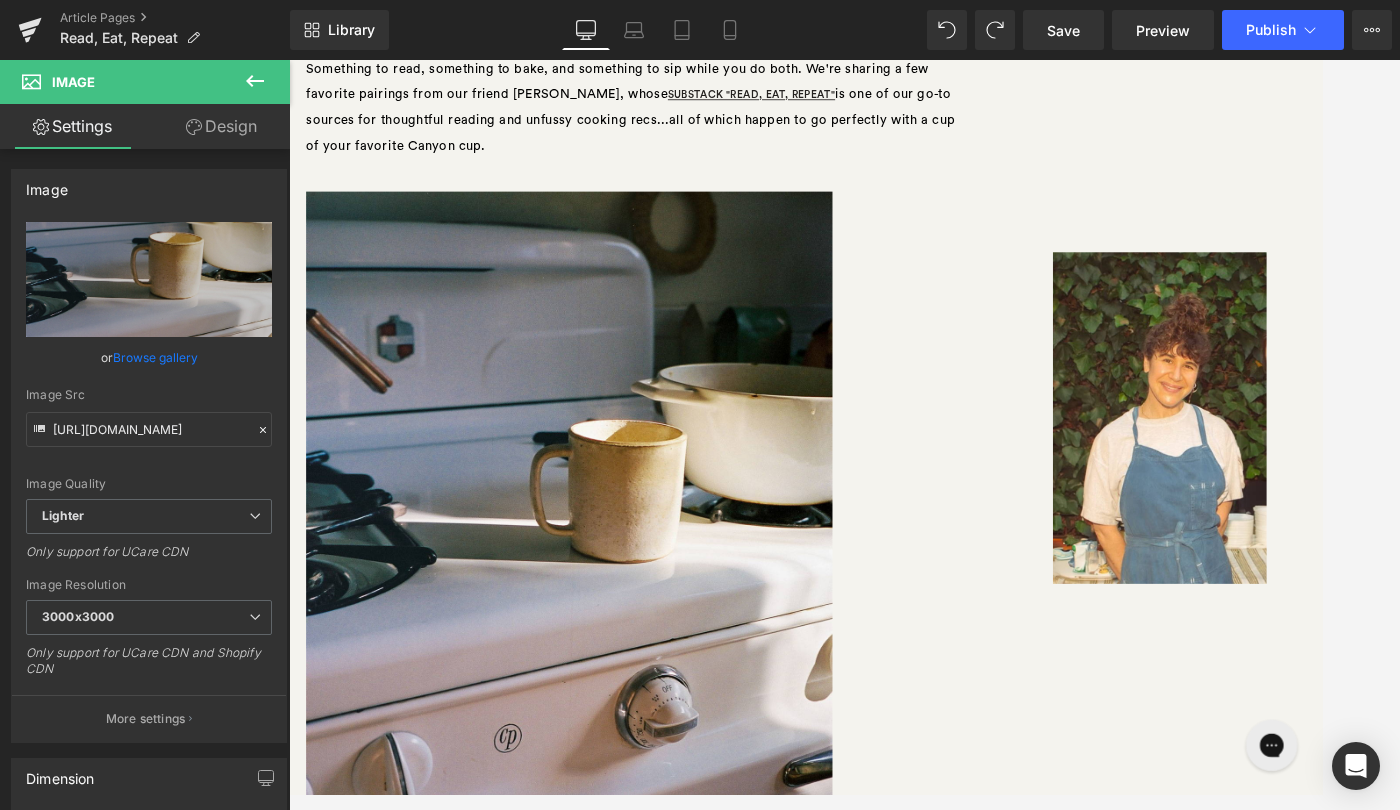 scroll, scrollTop: 0, scrollLeft: 0, axis: both 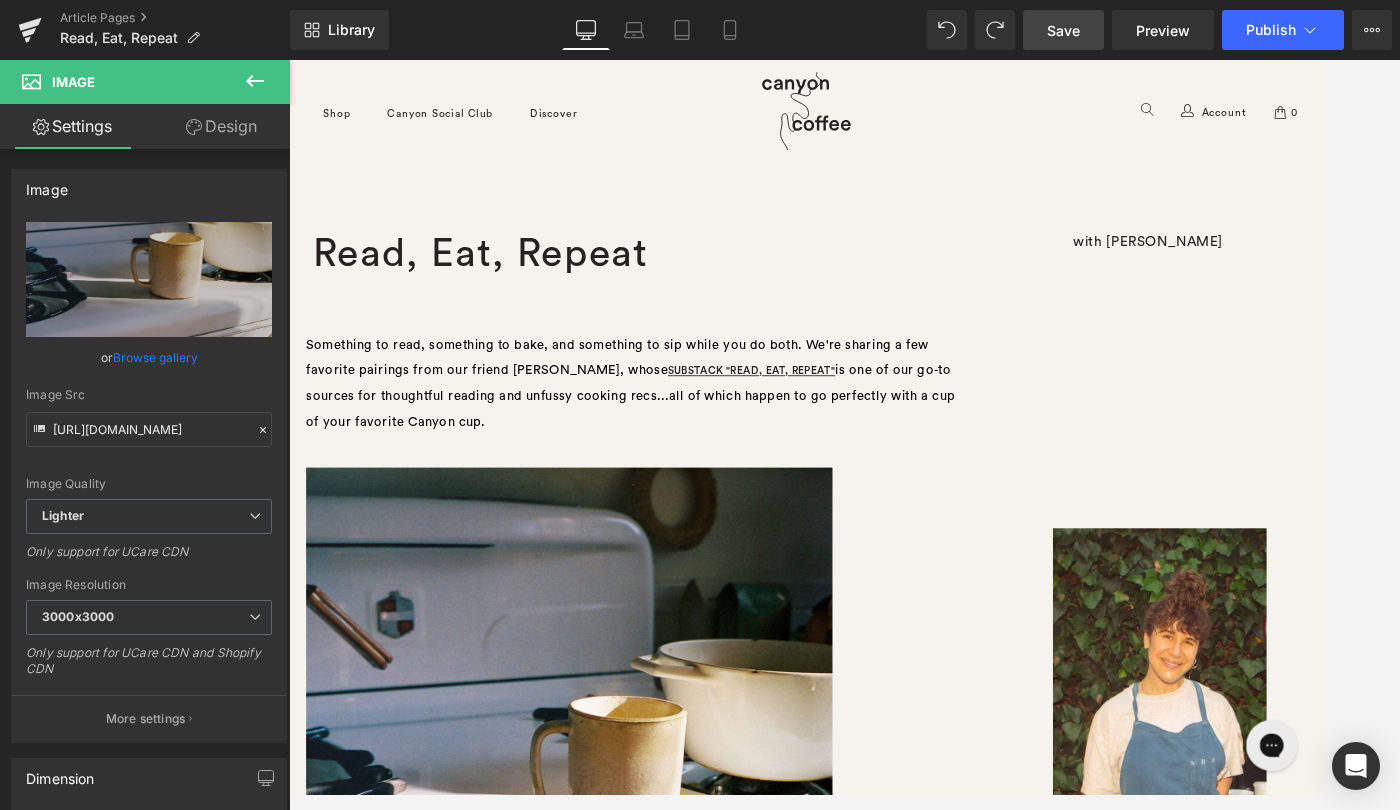 click on "Save" at bounding box center (1063, 30) 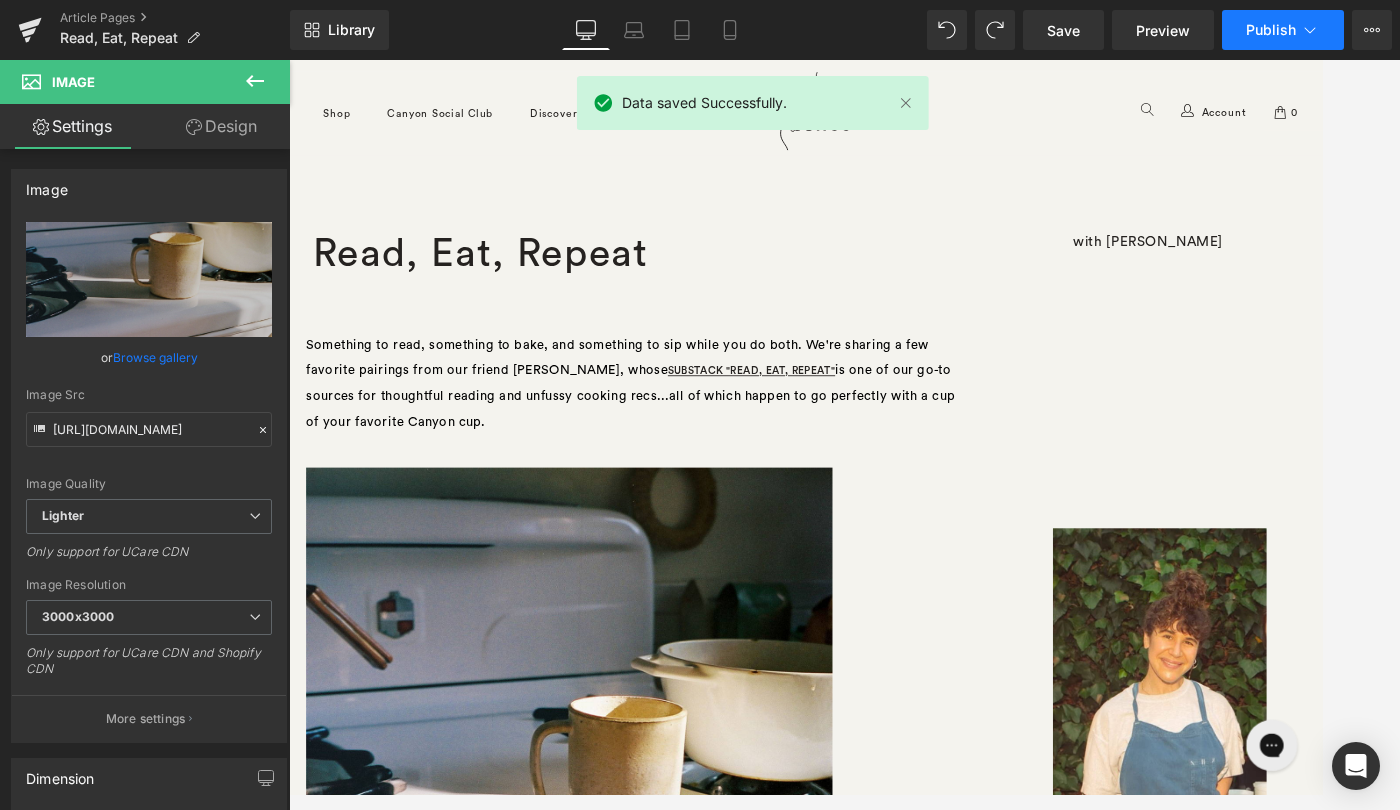 click on "Publish" at bounding box center (1271, 30) 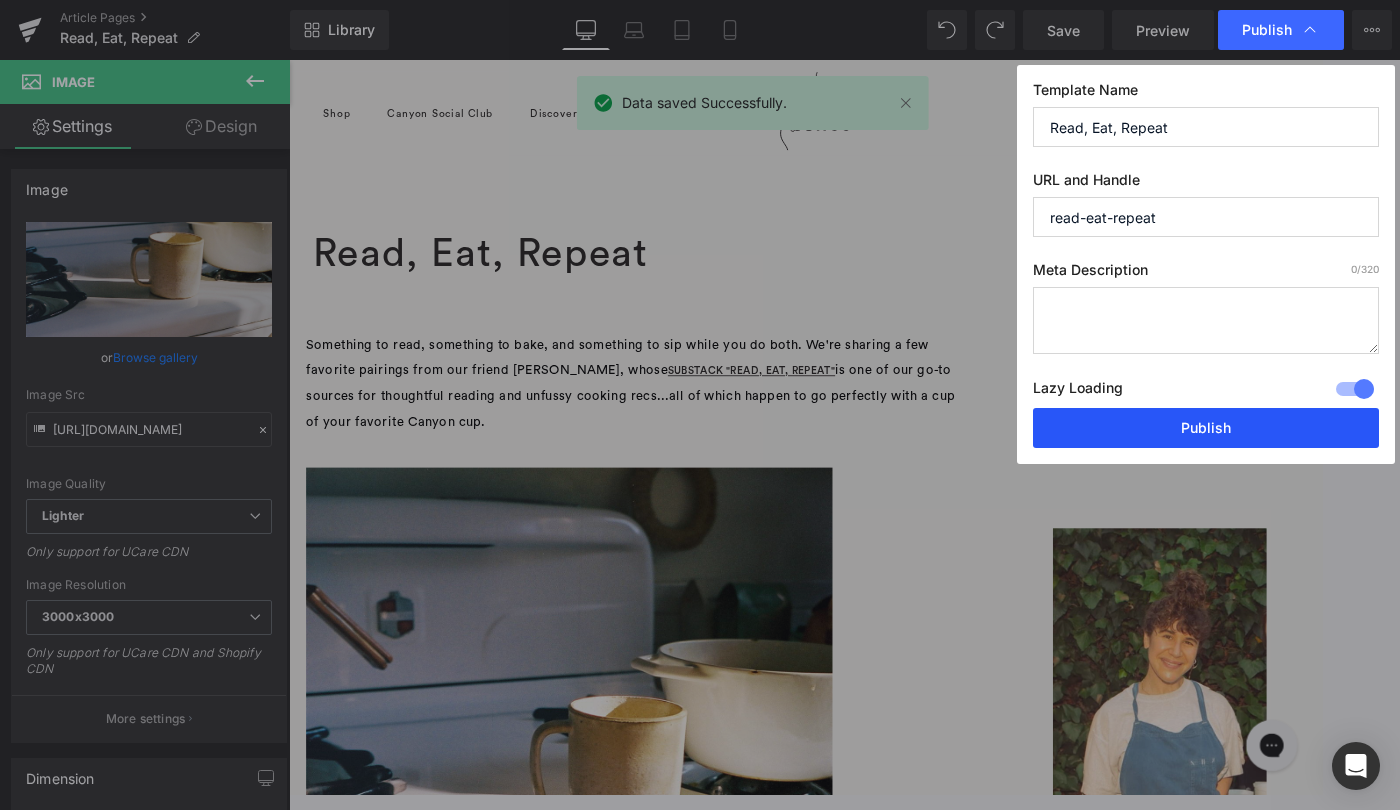 drag, startPoint x: 1183, startPoint y: 432, endPoint x: 1046, endPoint y: 430, distance: 137.0146 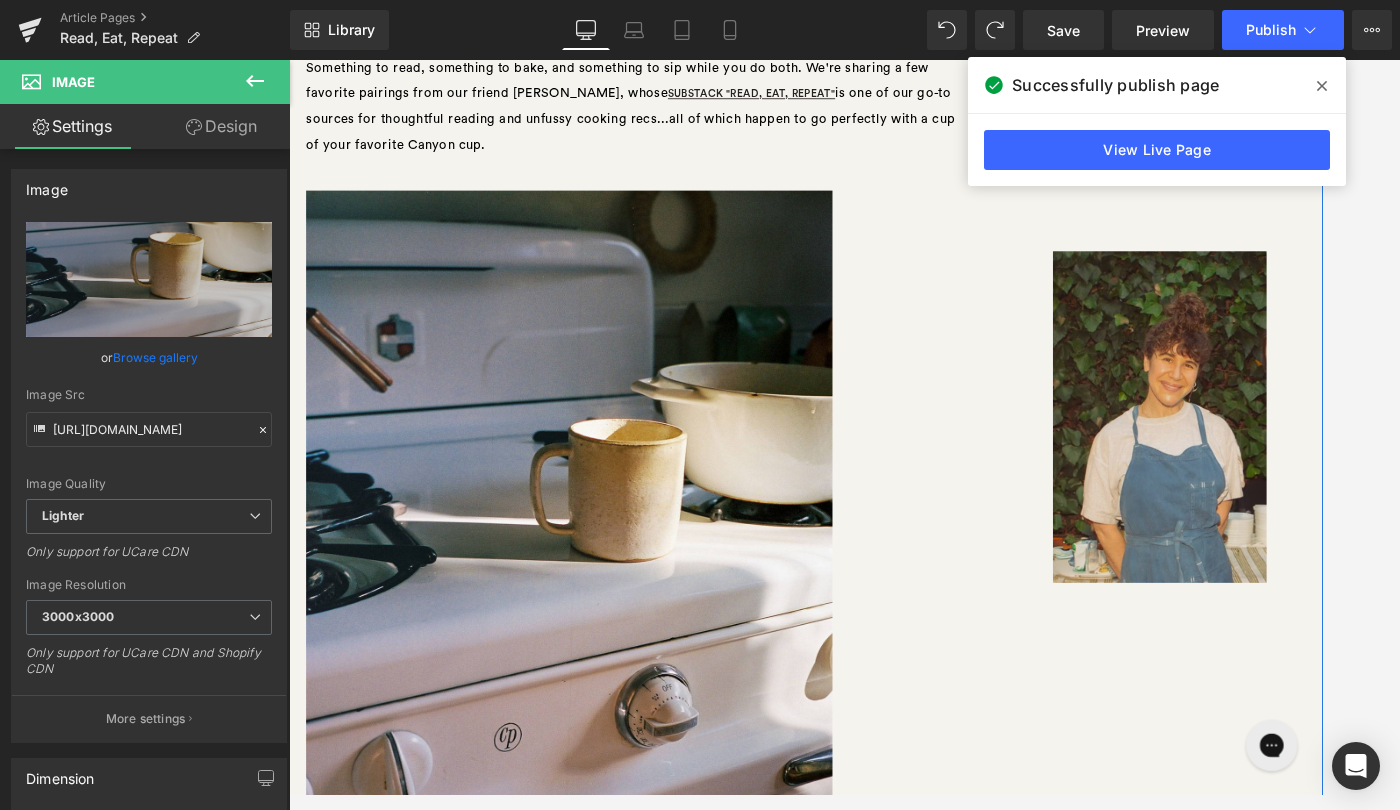 scroll, scrollTop: 100, scrollLeft: 0, axis: vertical 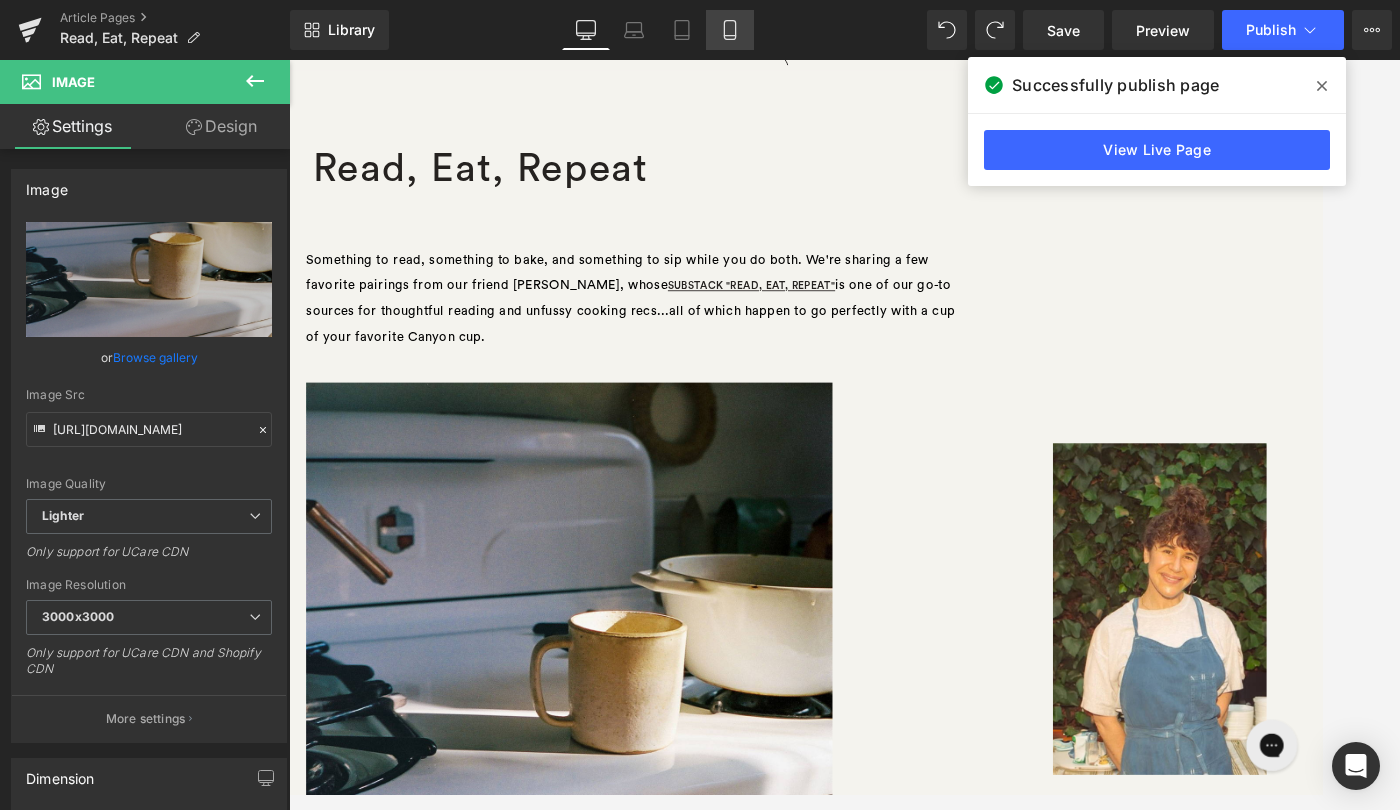 click 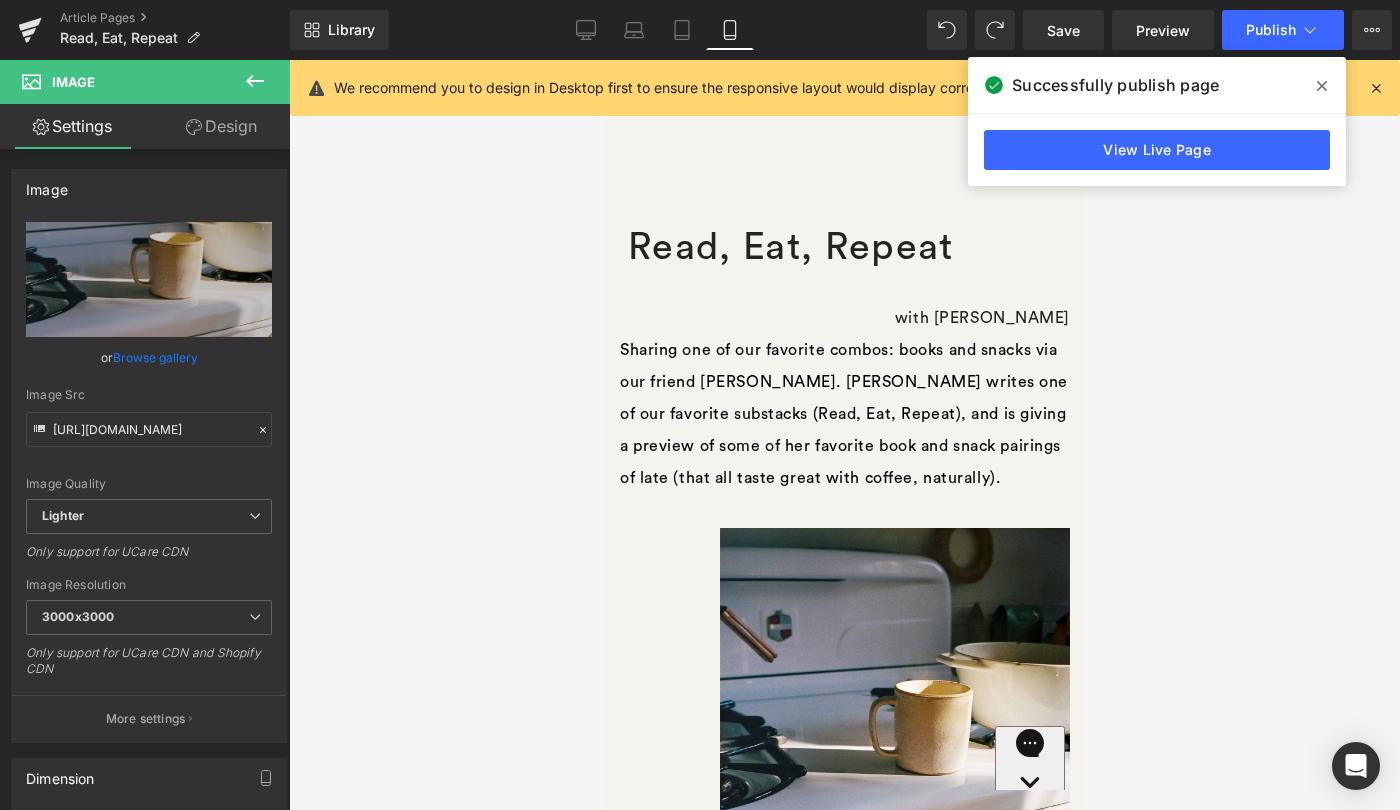 scroll, scrollTop: 0, scrollLeft: 0, axis: both 